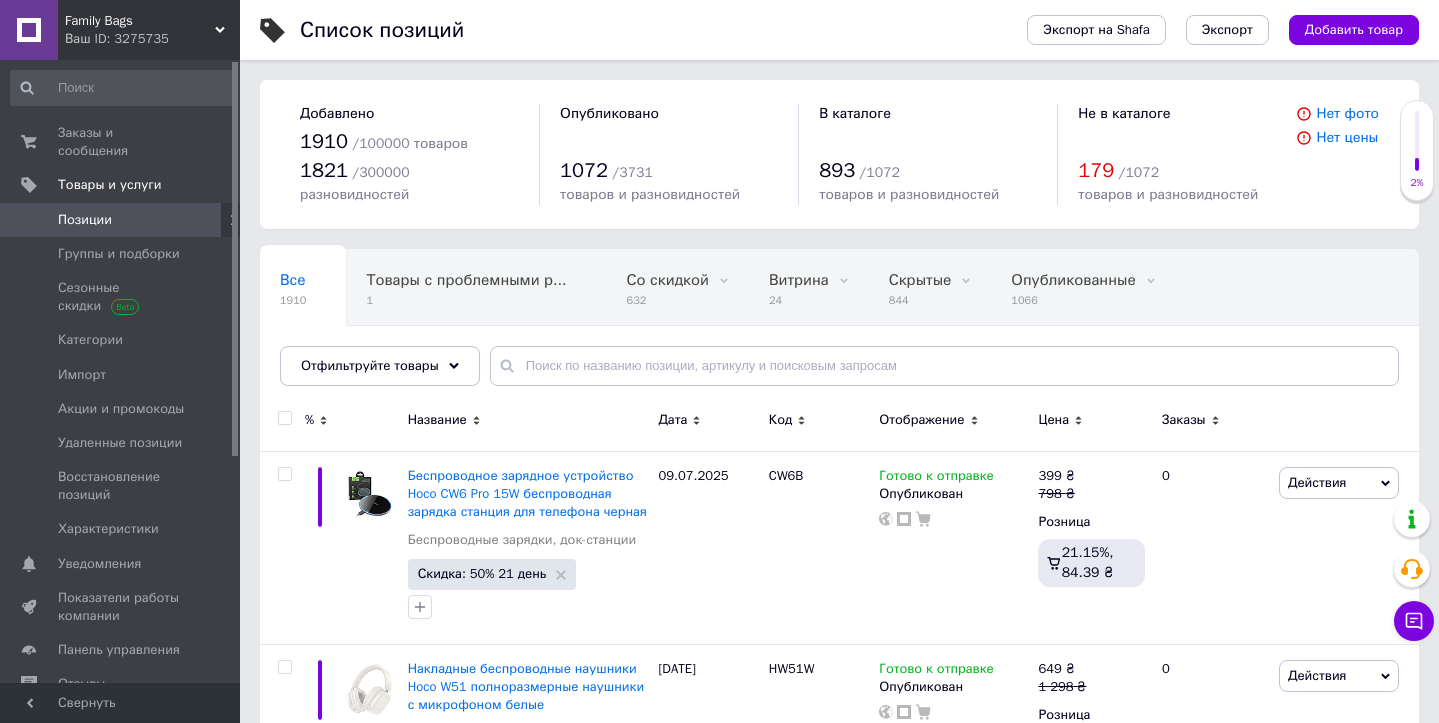 click on "Заказы и сообщения" at bounding box center (121, 142) 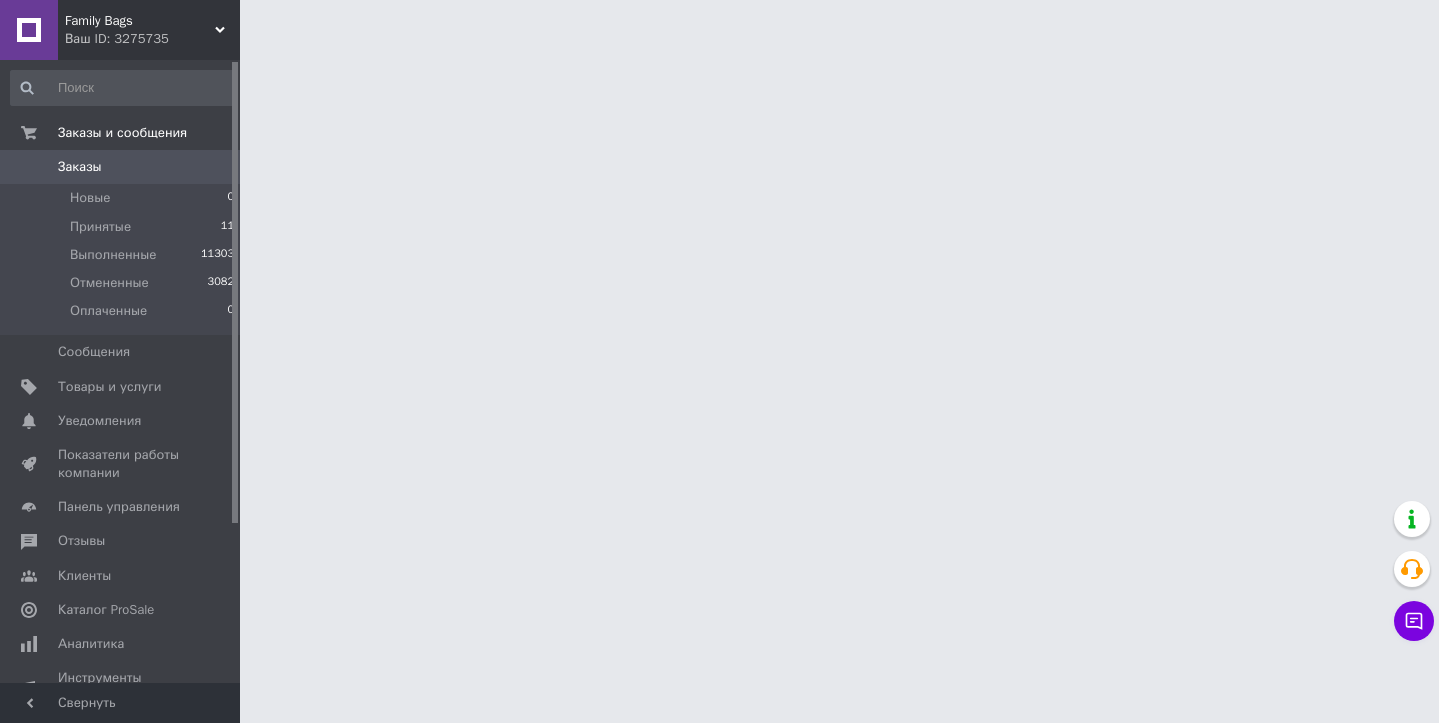 scroll, scrollTop: 0, scrollLeft: 0, axis: both 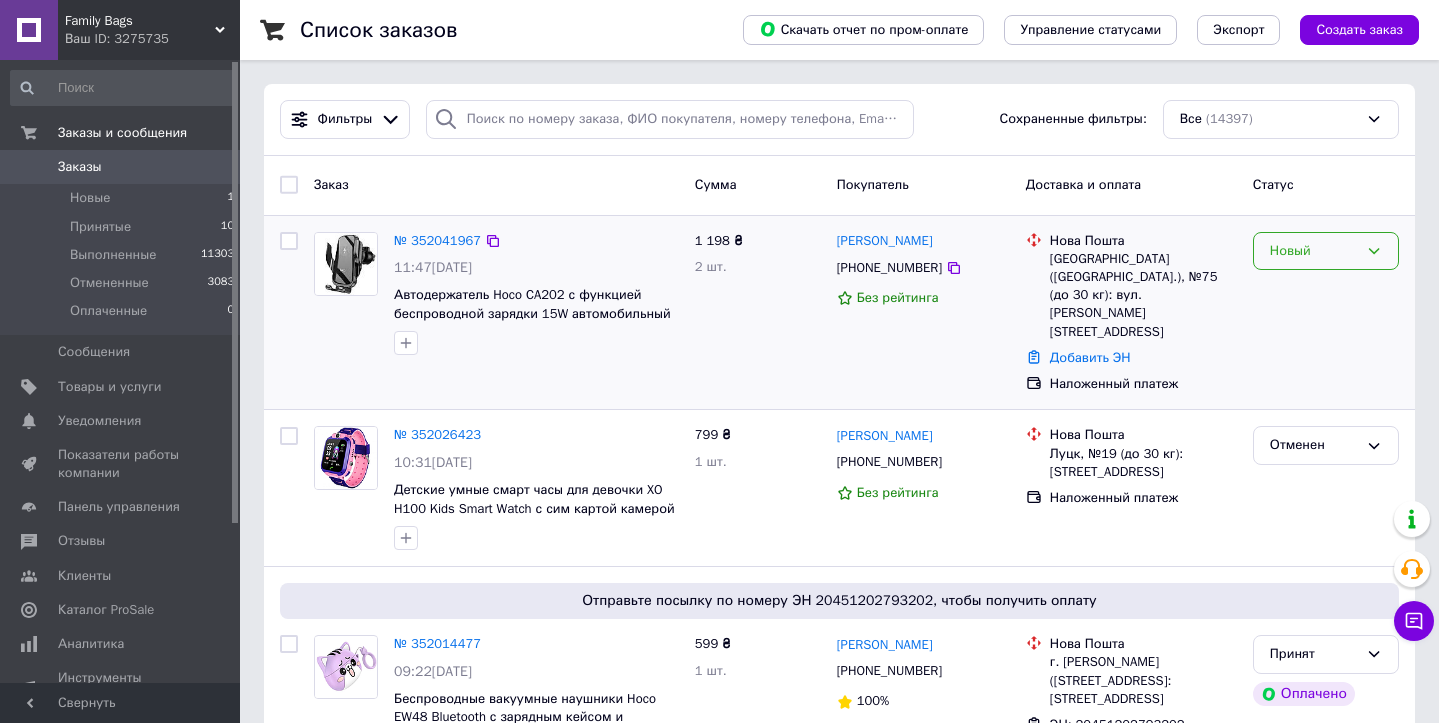 click on "Новый" at bounding box center [1314, 251] 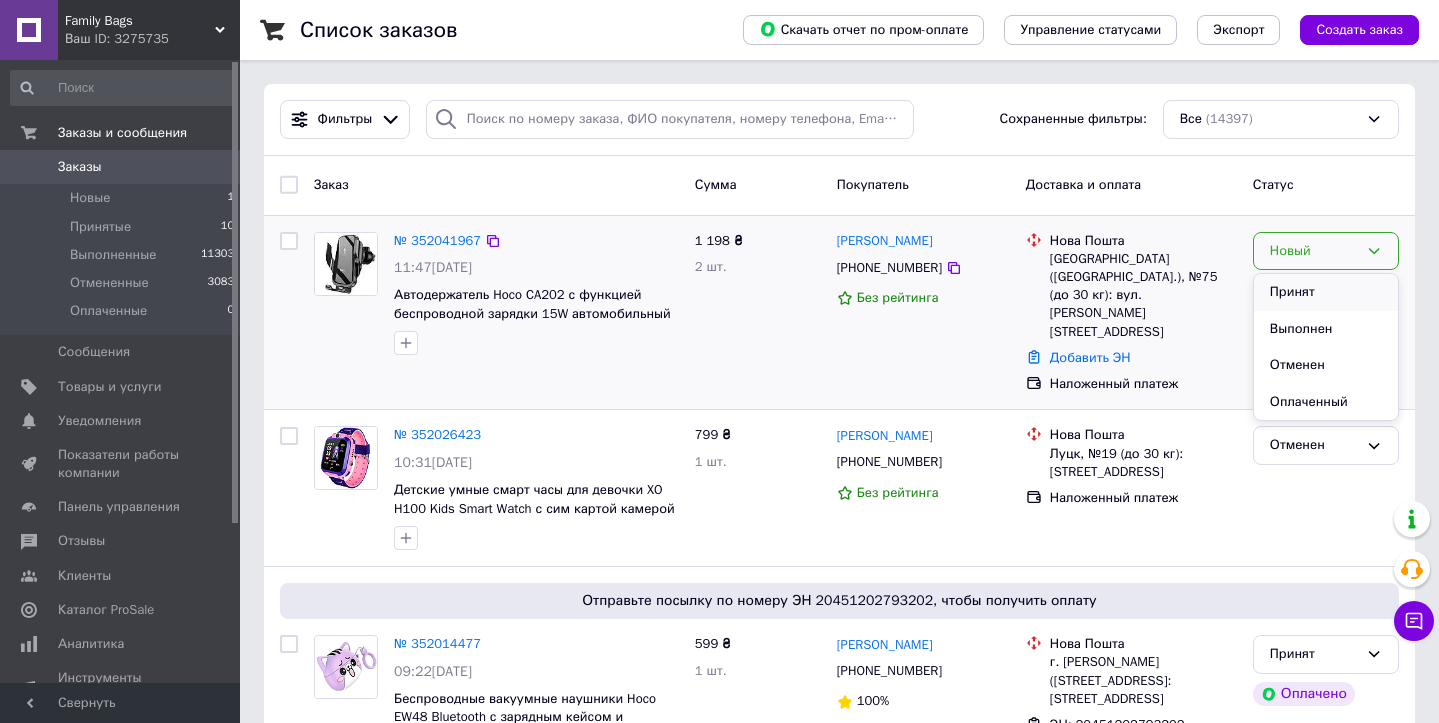 click on "Принят" at bounding box center [1326, 292] 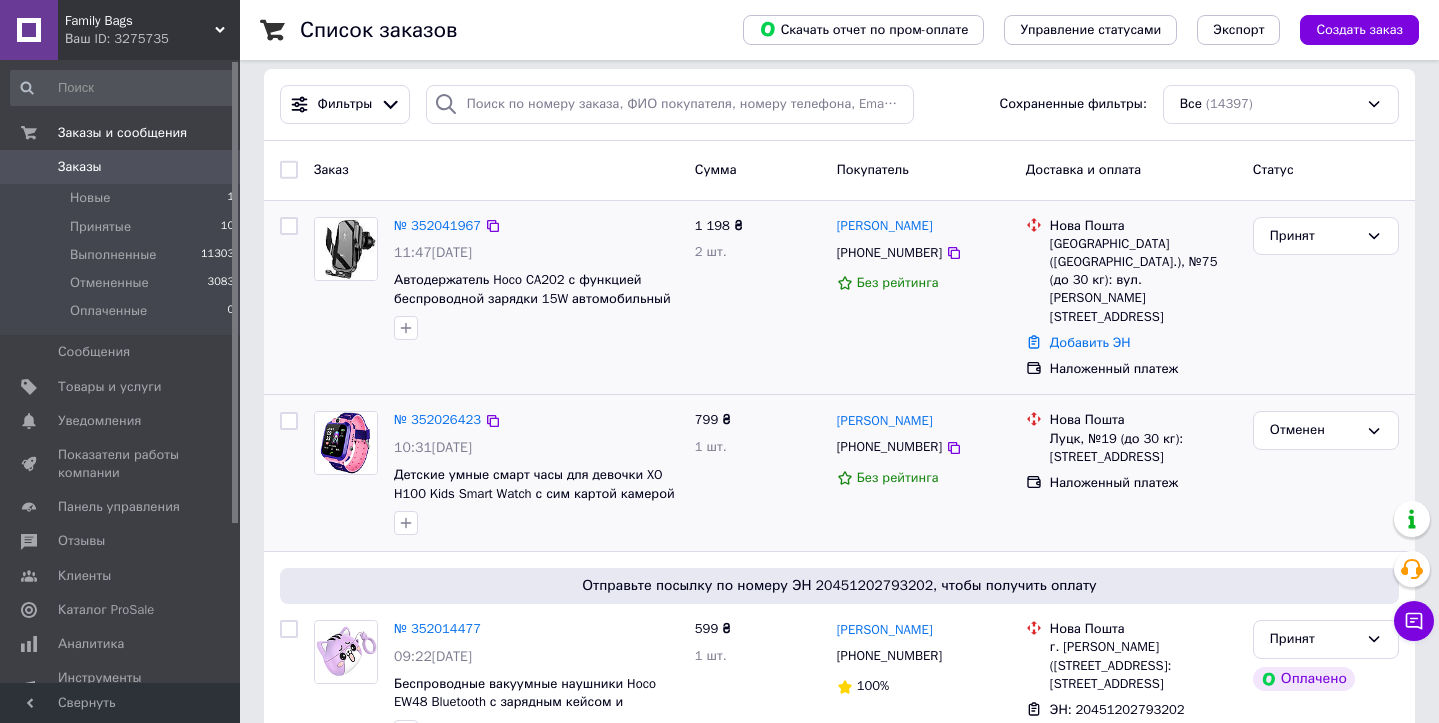 scroll, scrollTop: 12, scrollLeft: 0, axis: vertical 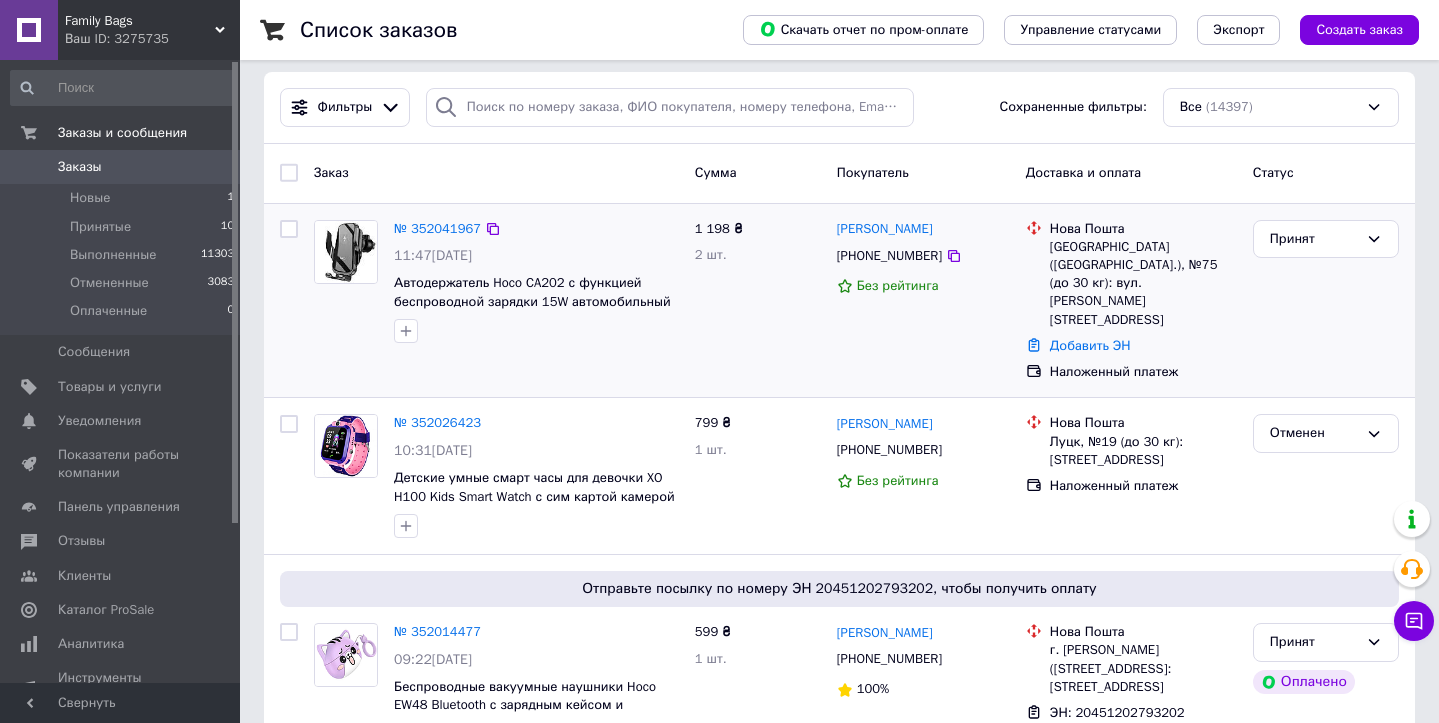 click on "Заказы" at bounding box center (80, 167) 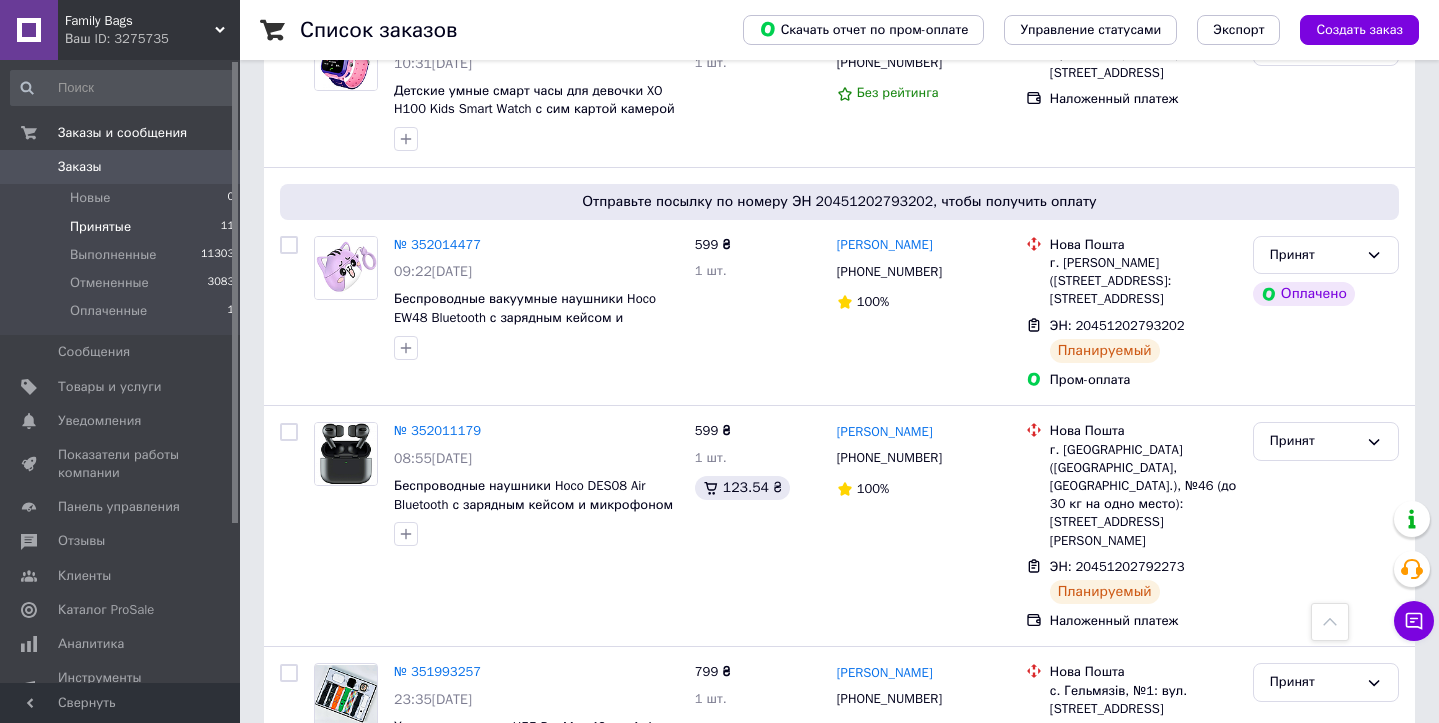 scroll, scrollTop: 537, scrollLeft: 0, axis: vertical 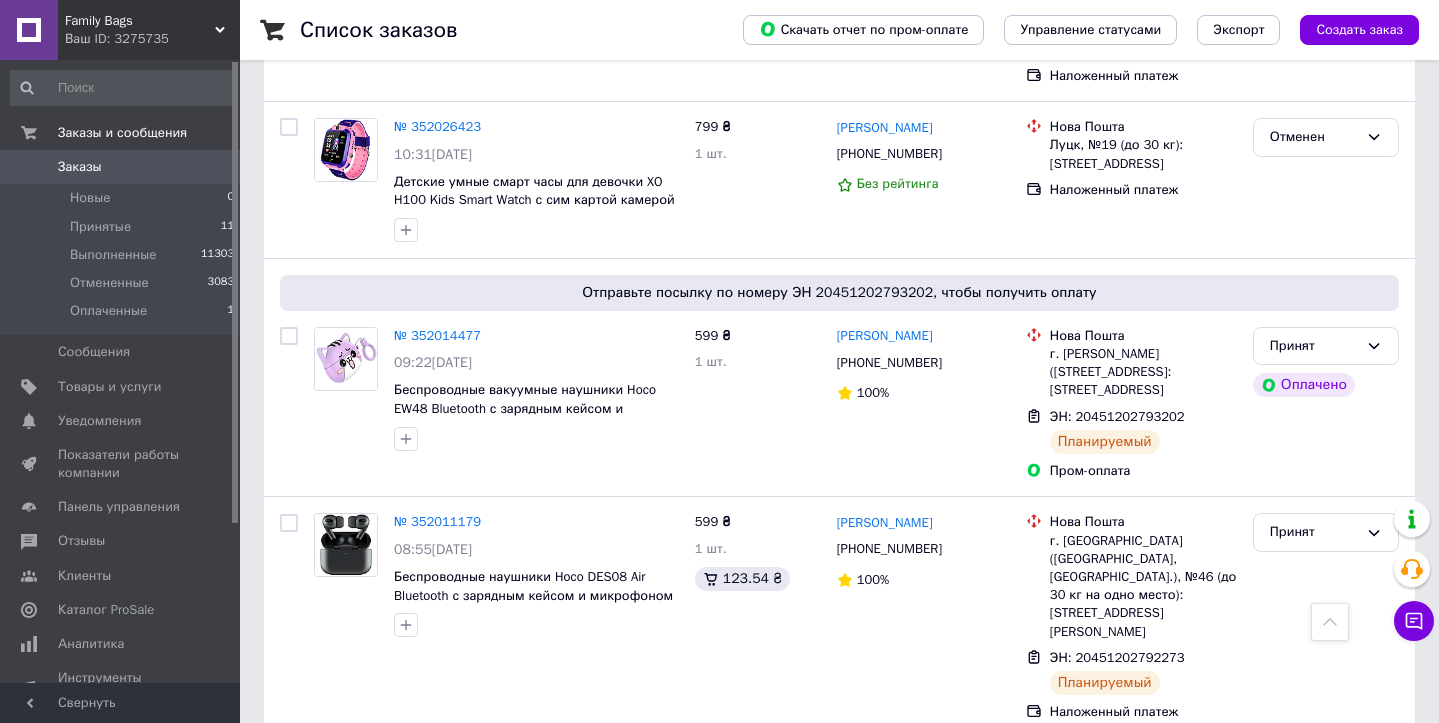 click on "Заказы" at bounding box center [121, 167] 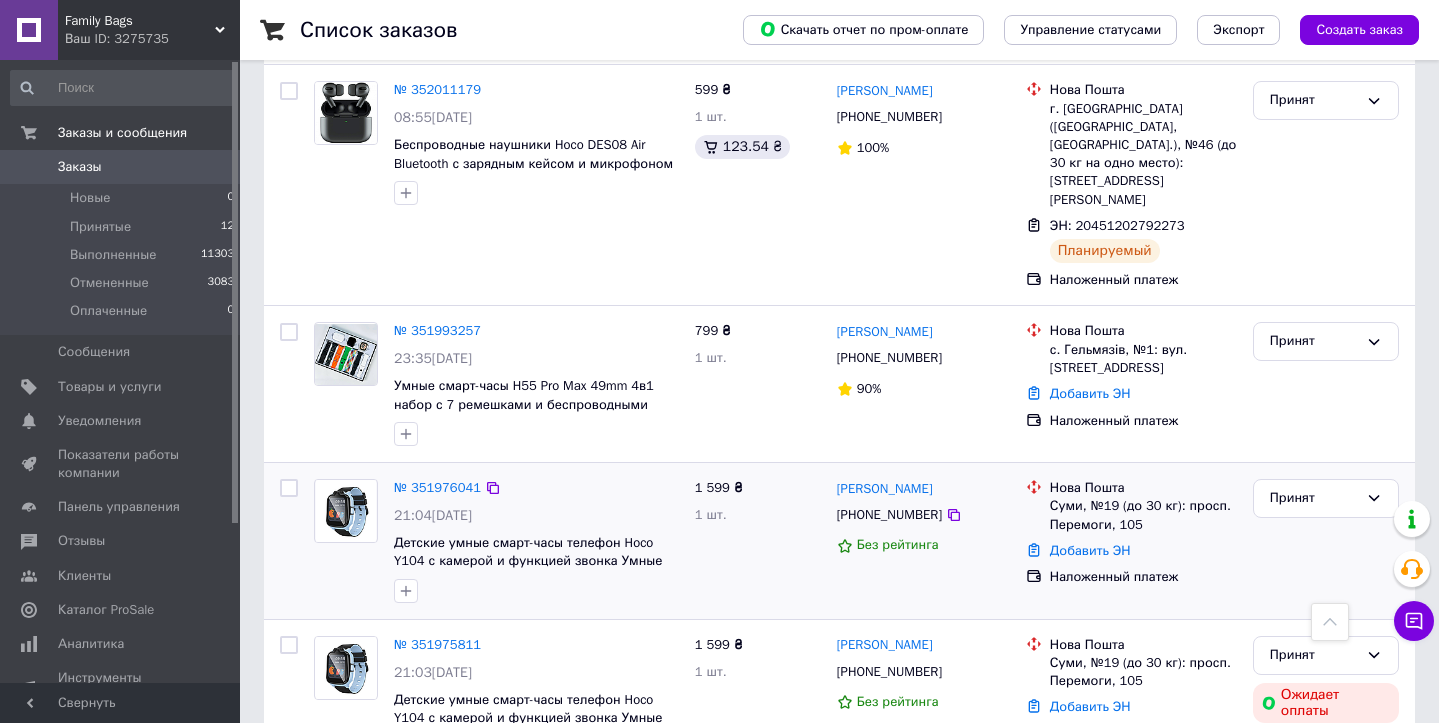 scroll, scrollTop: 970, scrollLeft: 0, axis: vertical 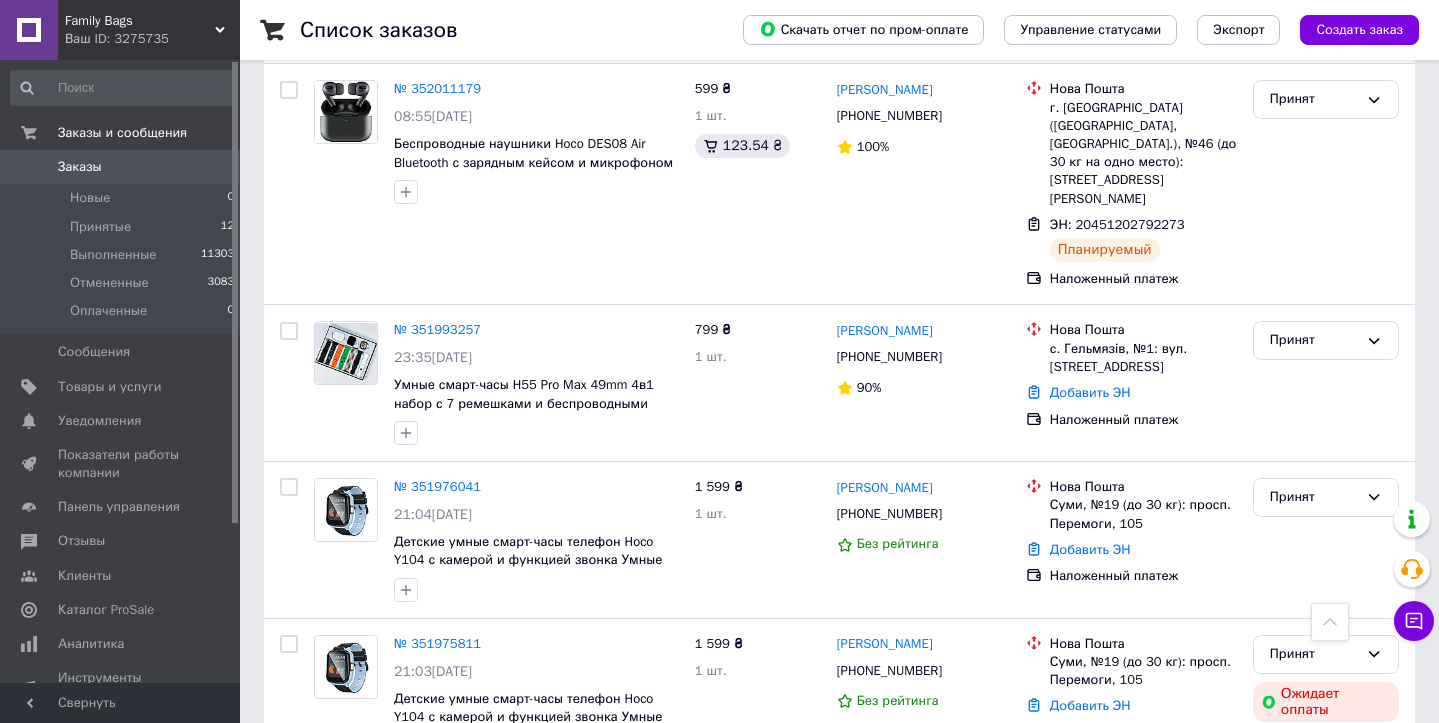 click 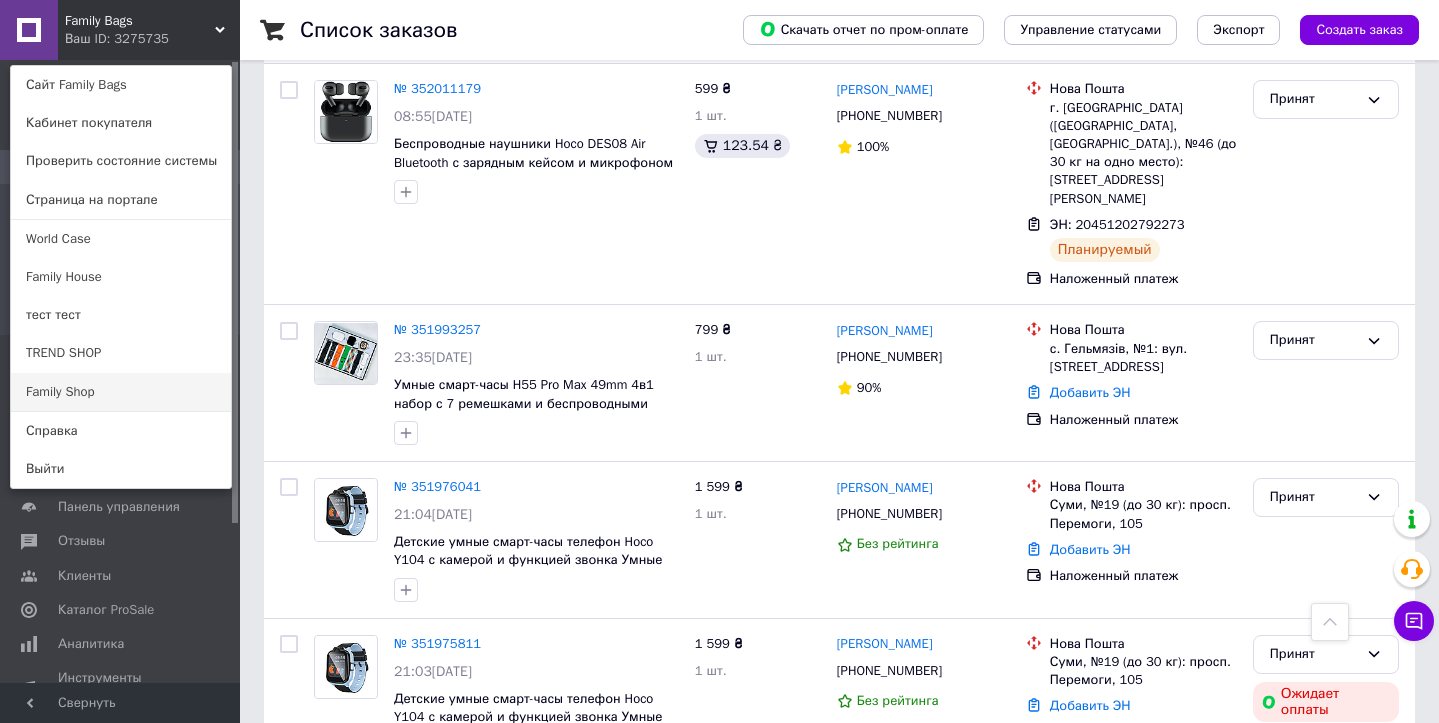 click on "Family Shop" at bounding box center (121, 392) 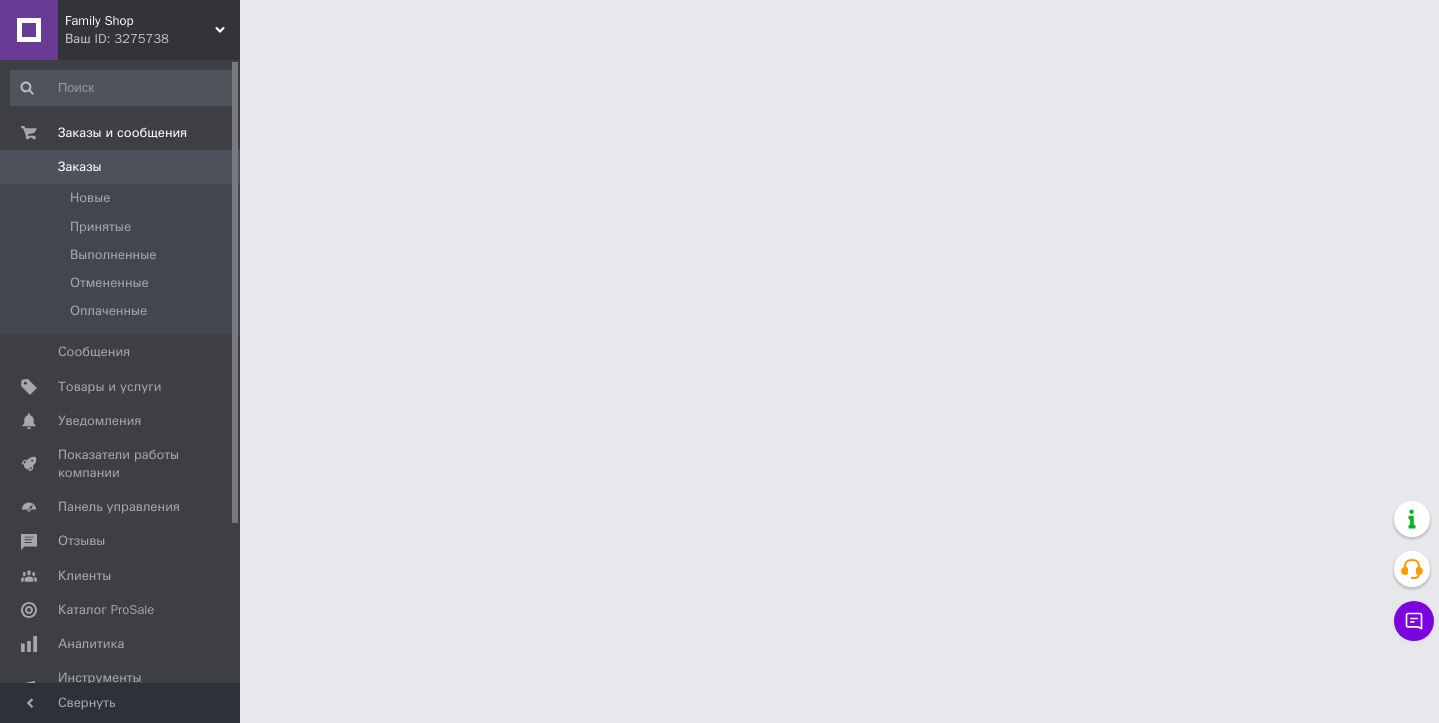 scroll, scrollTop: 0, scrollLeft: 0, axis: both 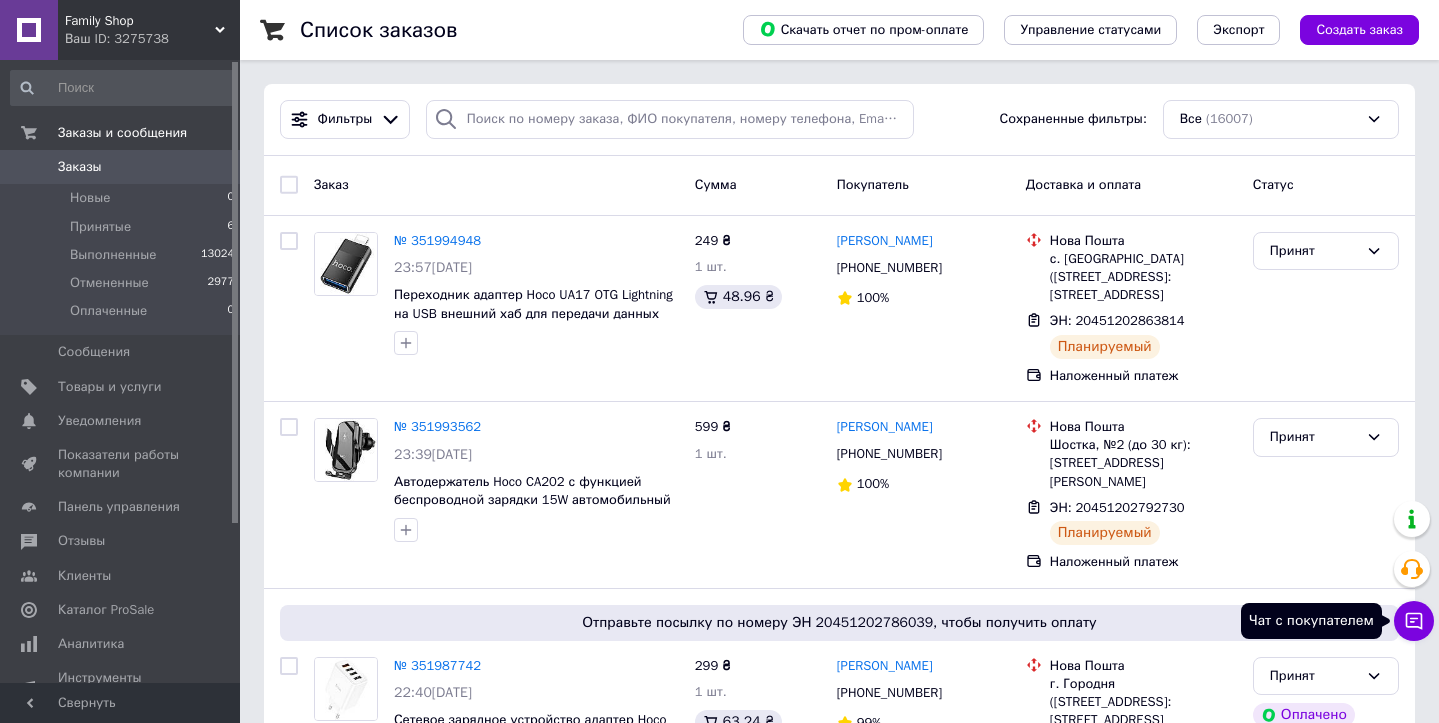 click 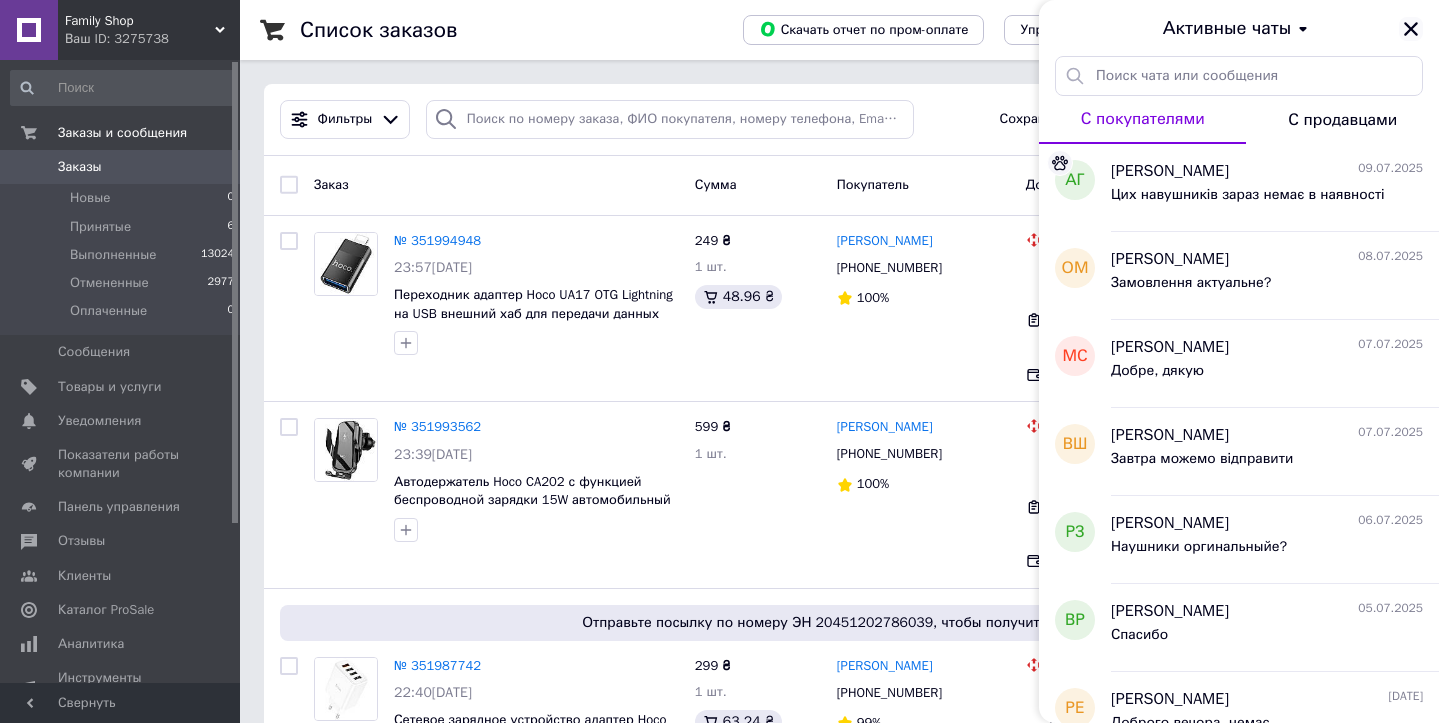 click 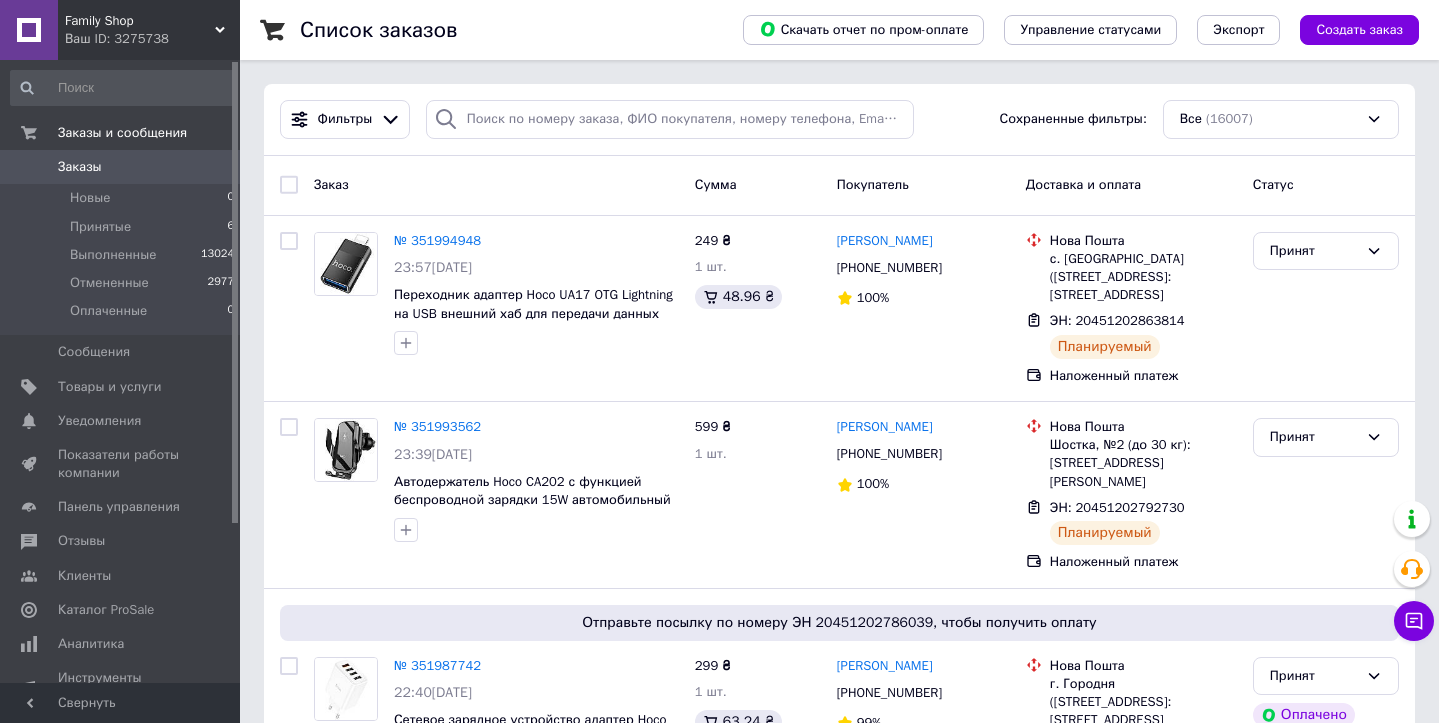 click 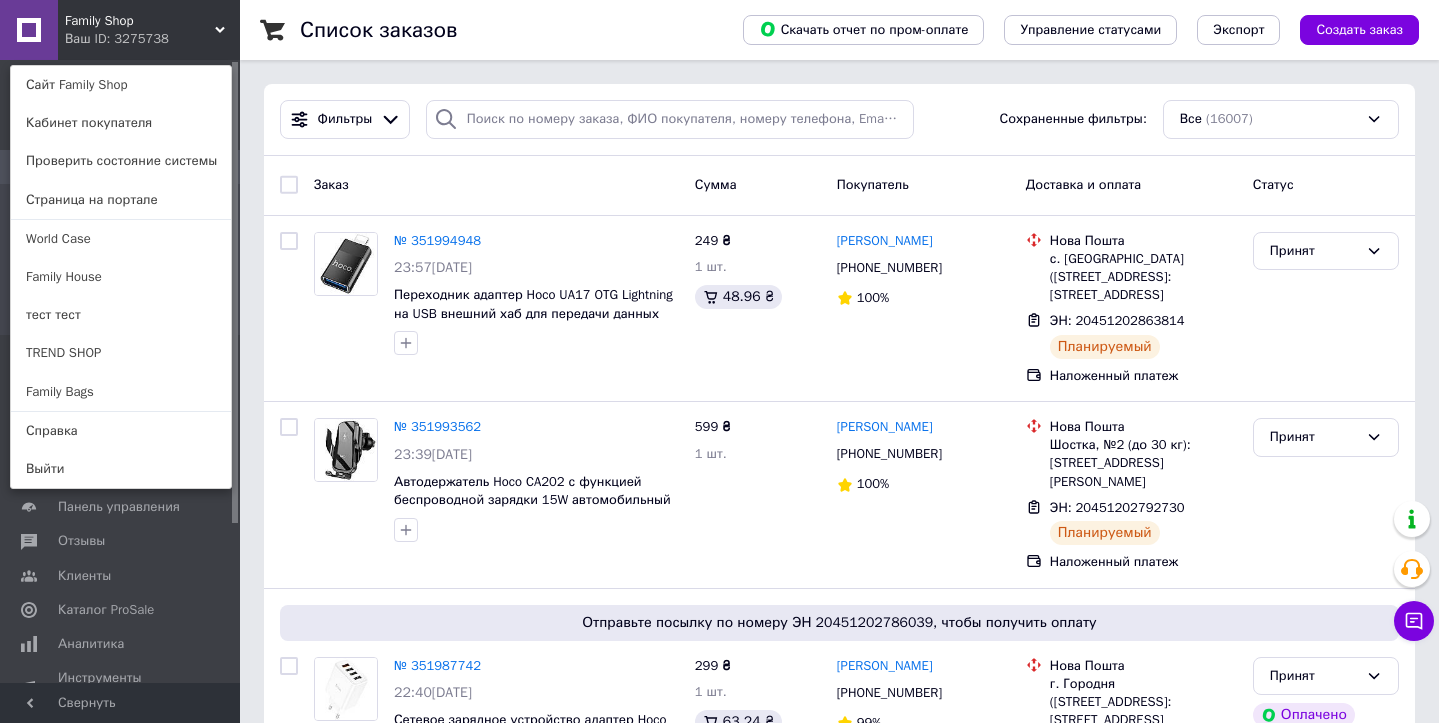 click on "Family Bags" at bounding box center (121, 392) 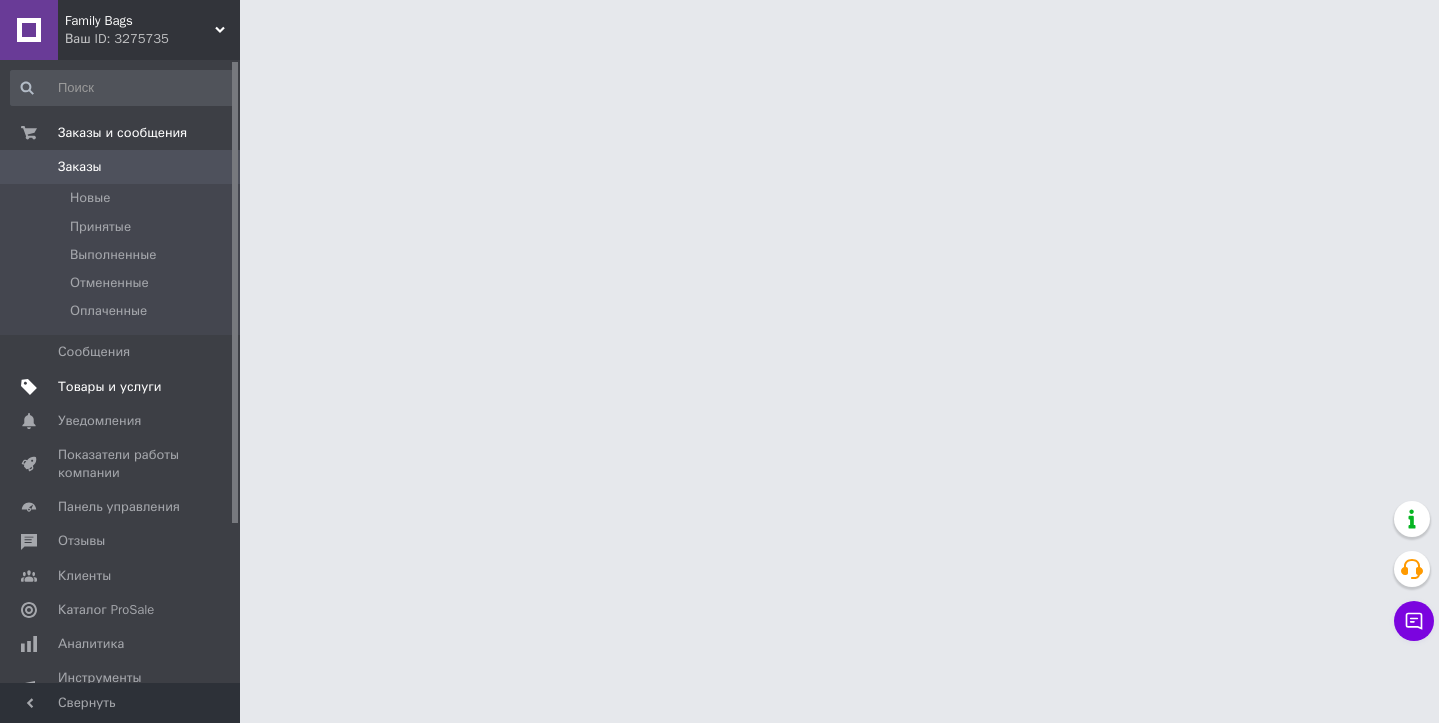 scroll, scrollTop: 0, scrollLeft: 0, axis: both 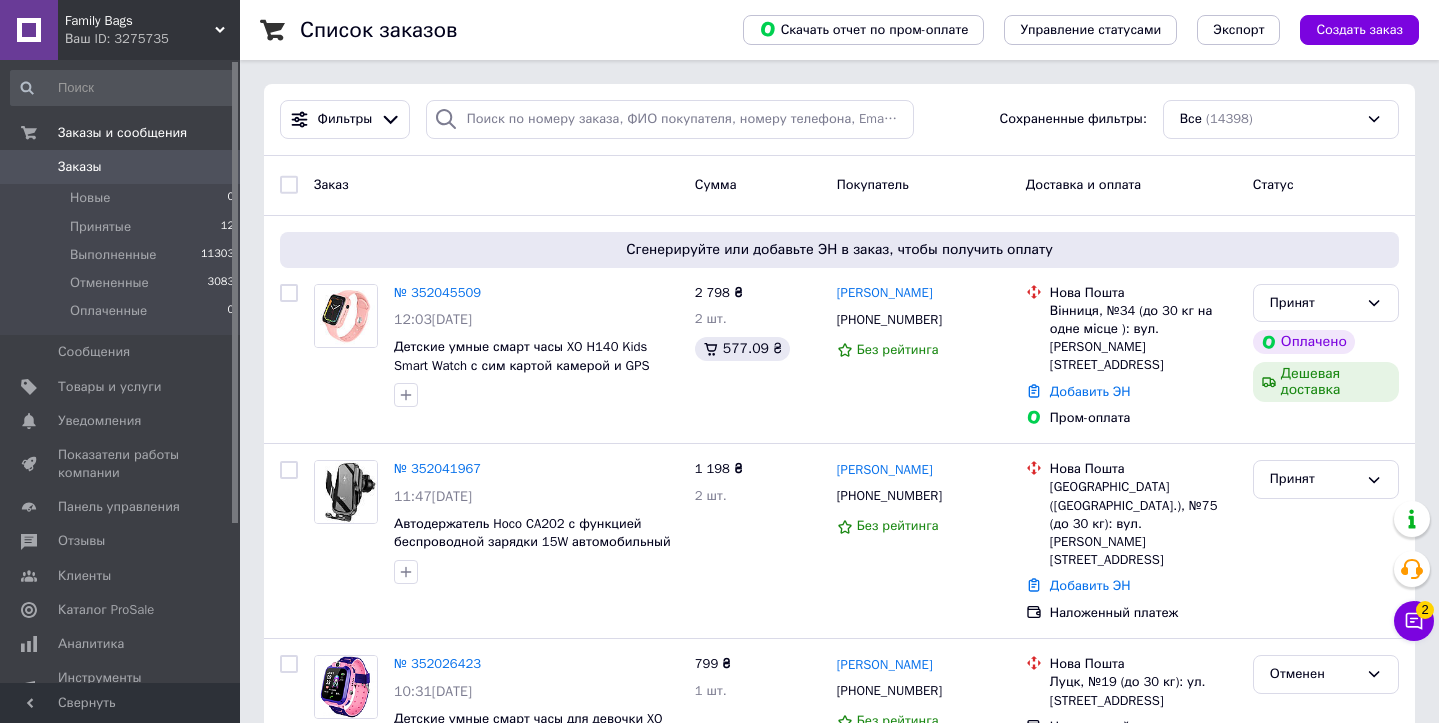 click 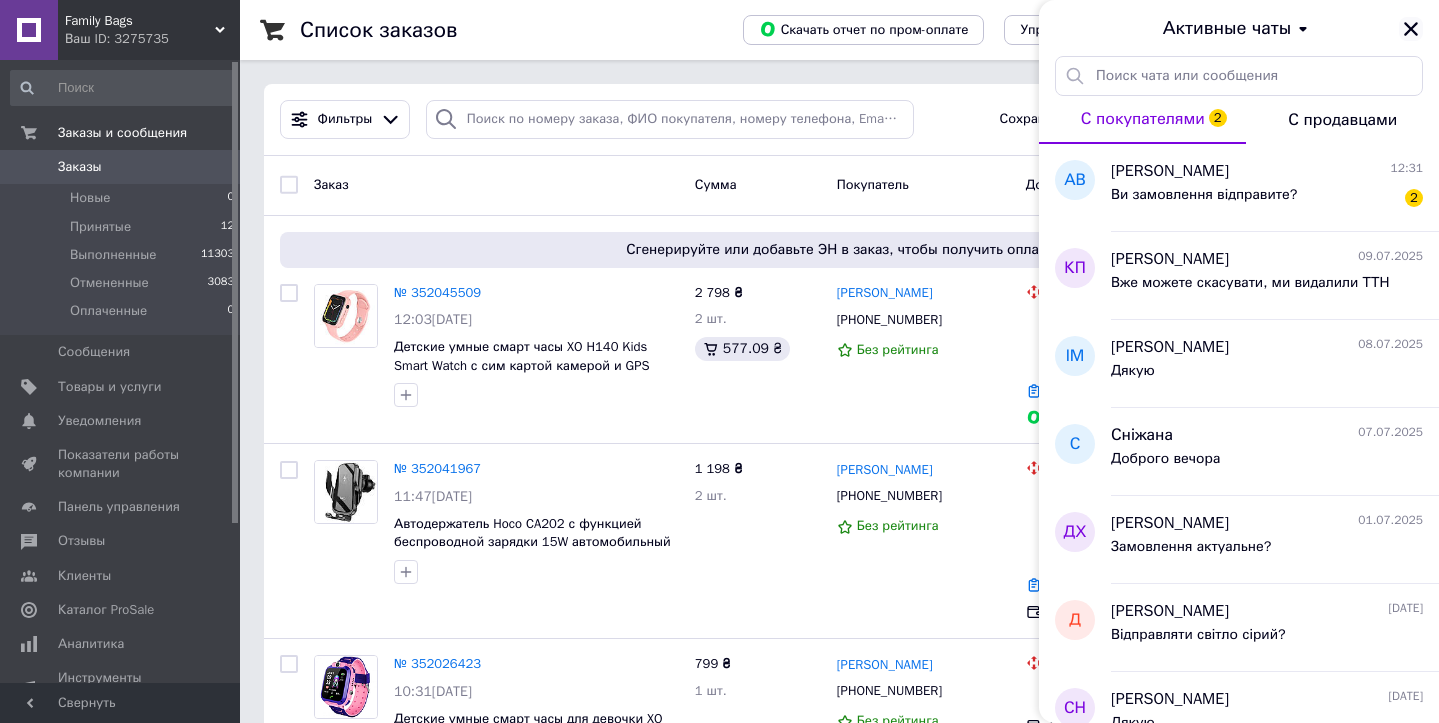 click 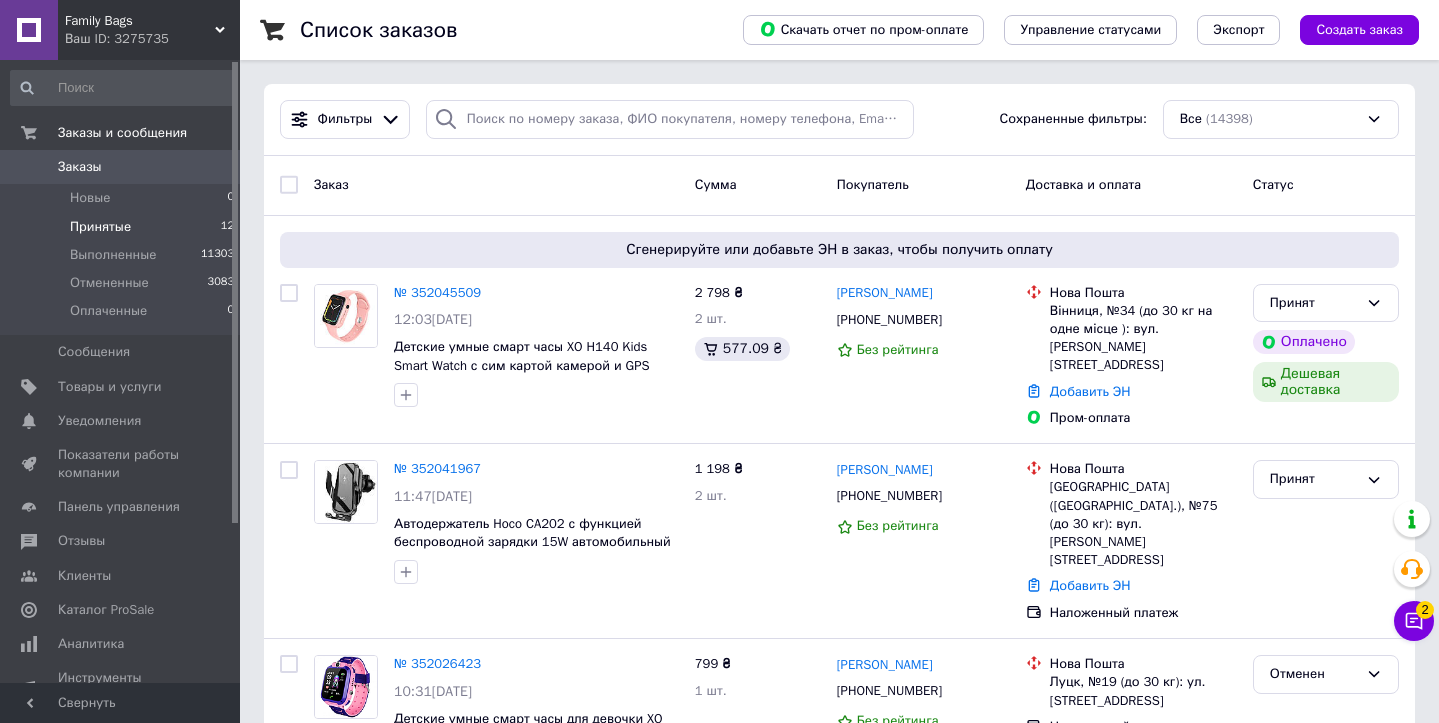 click on "Принятые 12" at bounding box center [123, 227] 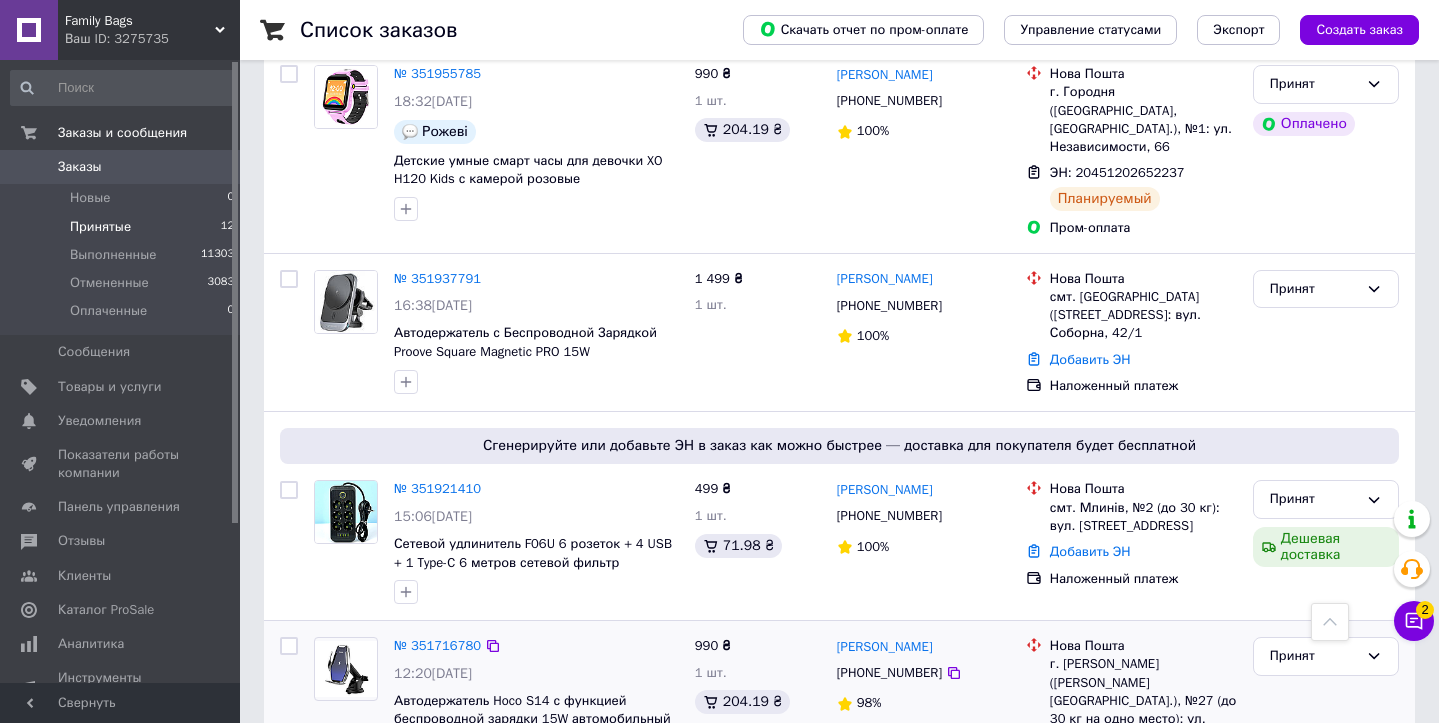 scroll, scrollTop: 1891, scrollLeft: 0, axis: vertical 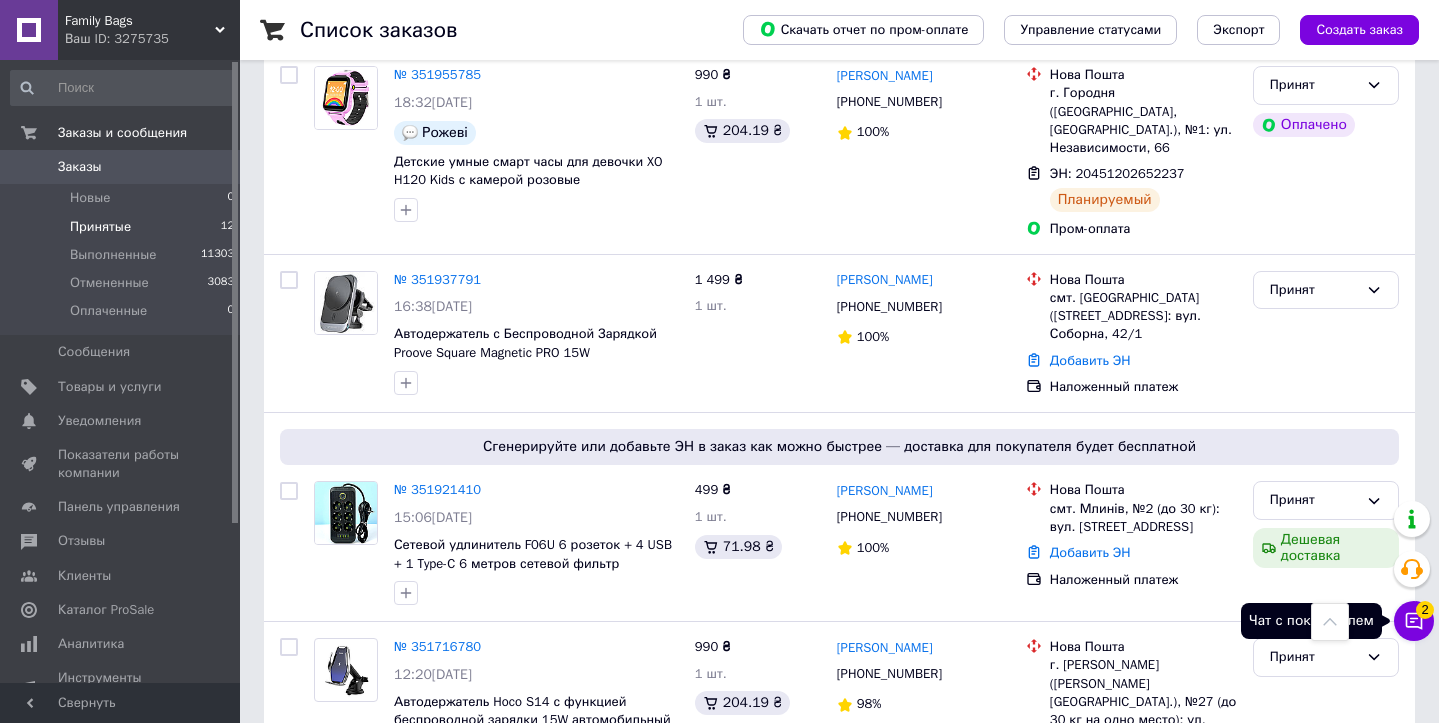 click 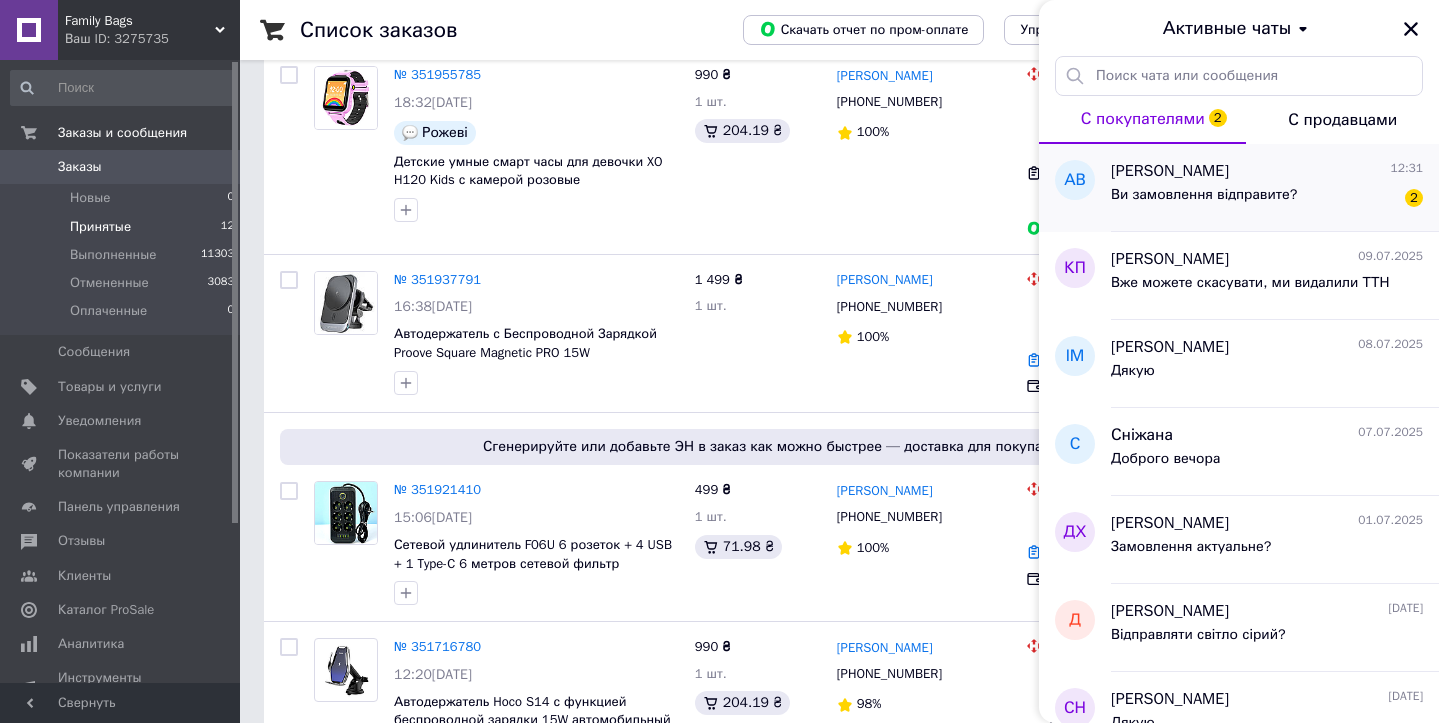 click on "Ви замовлення відправите?" at bounding box center (1204, 195) 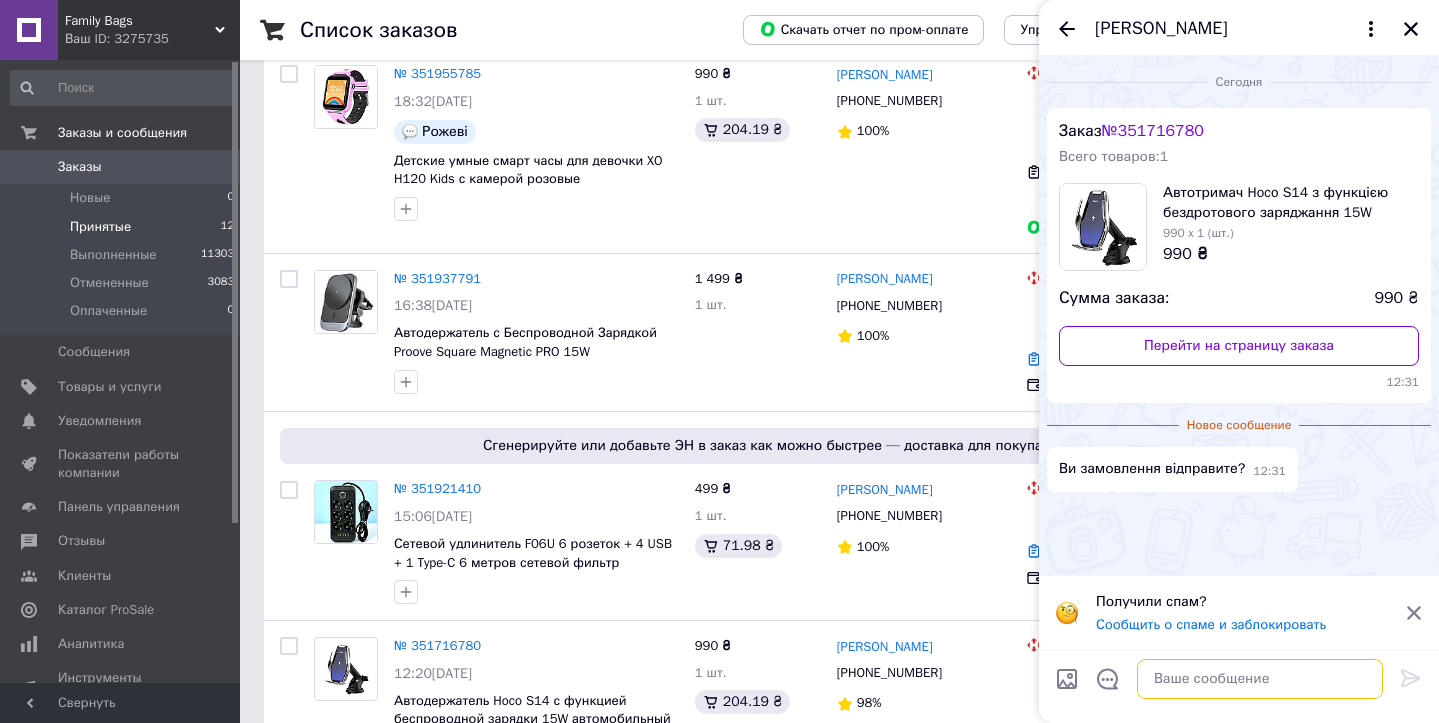 click at bounding box center (1260, 679) 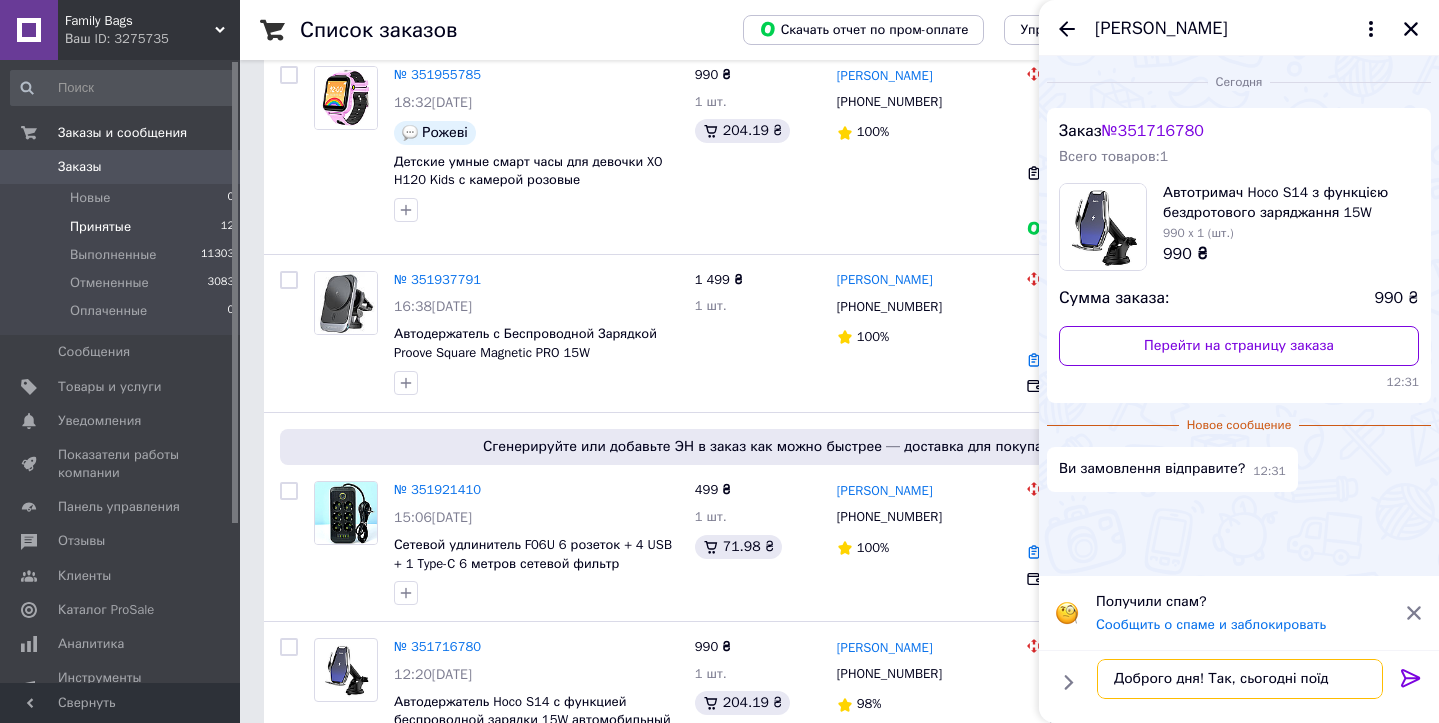 type on "Доброго дня! Так, сьогодні поїде" 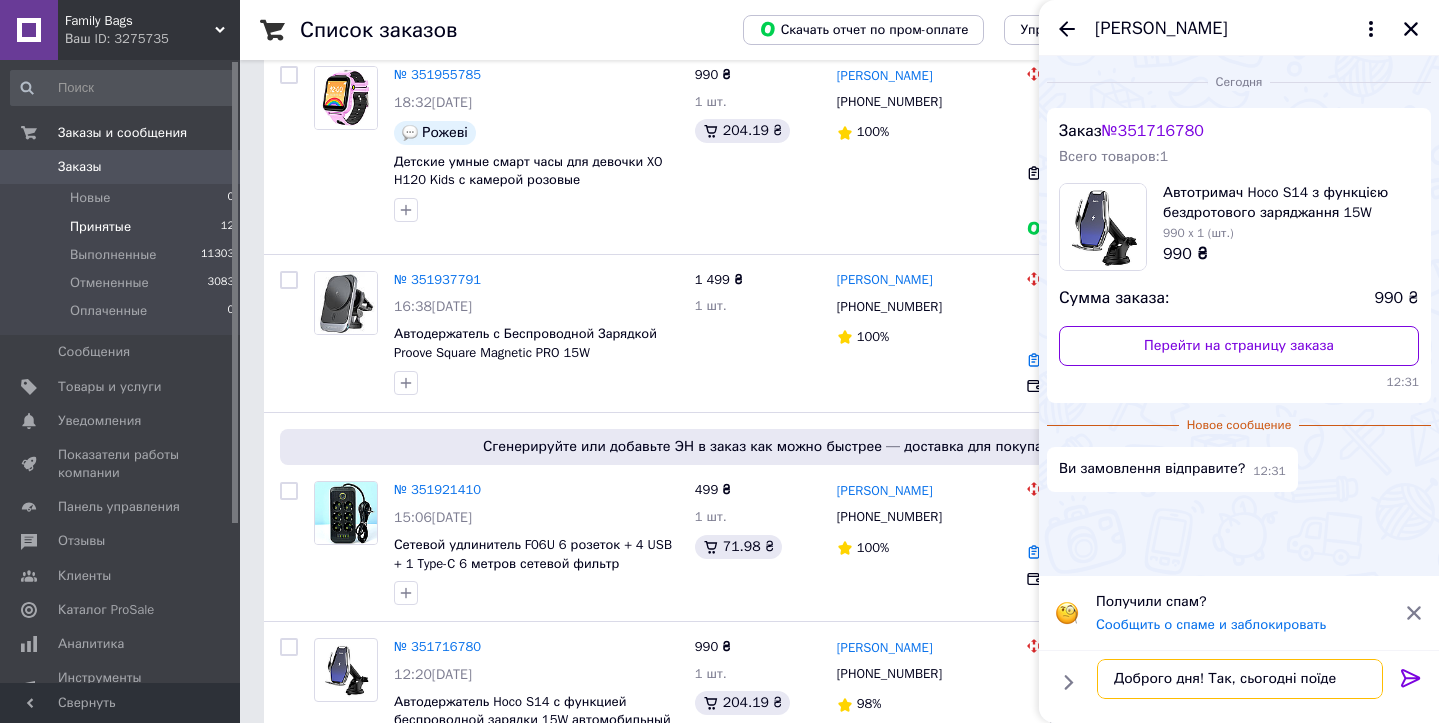 type 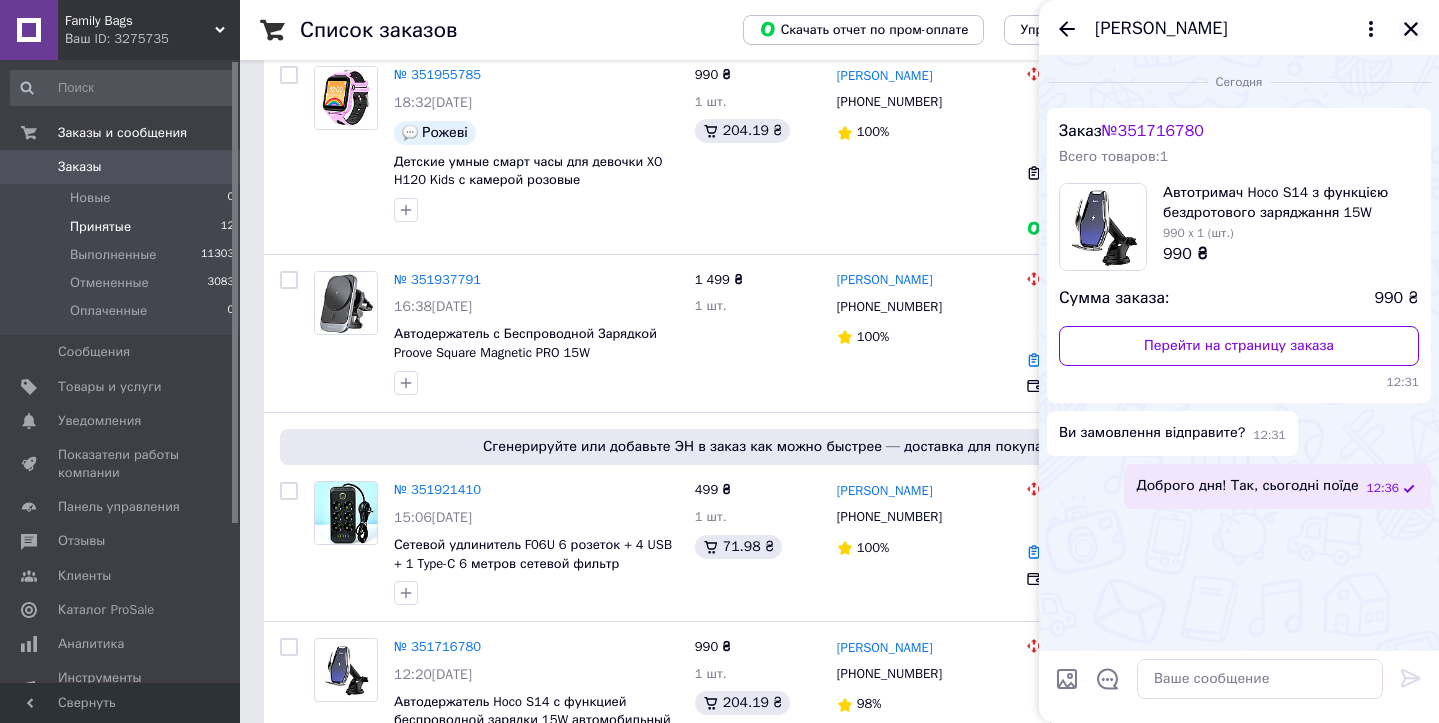 click 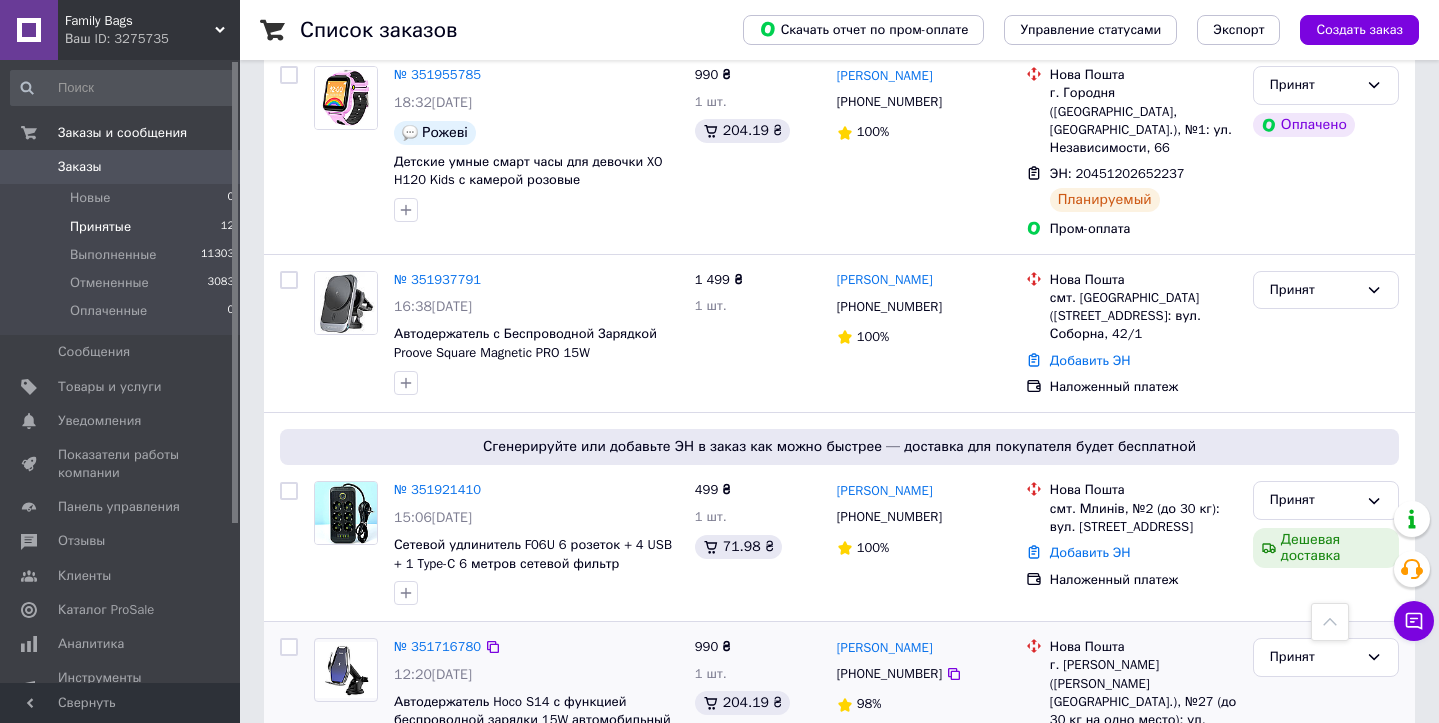 click 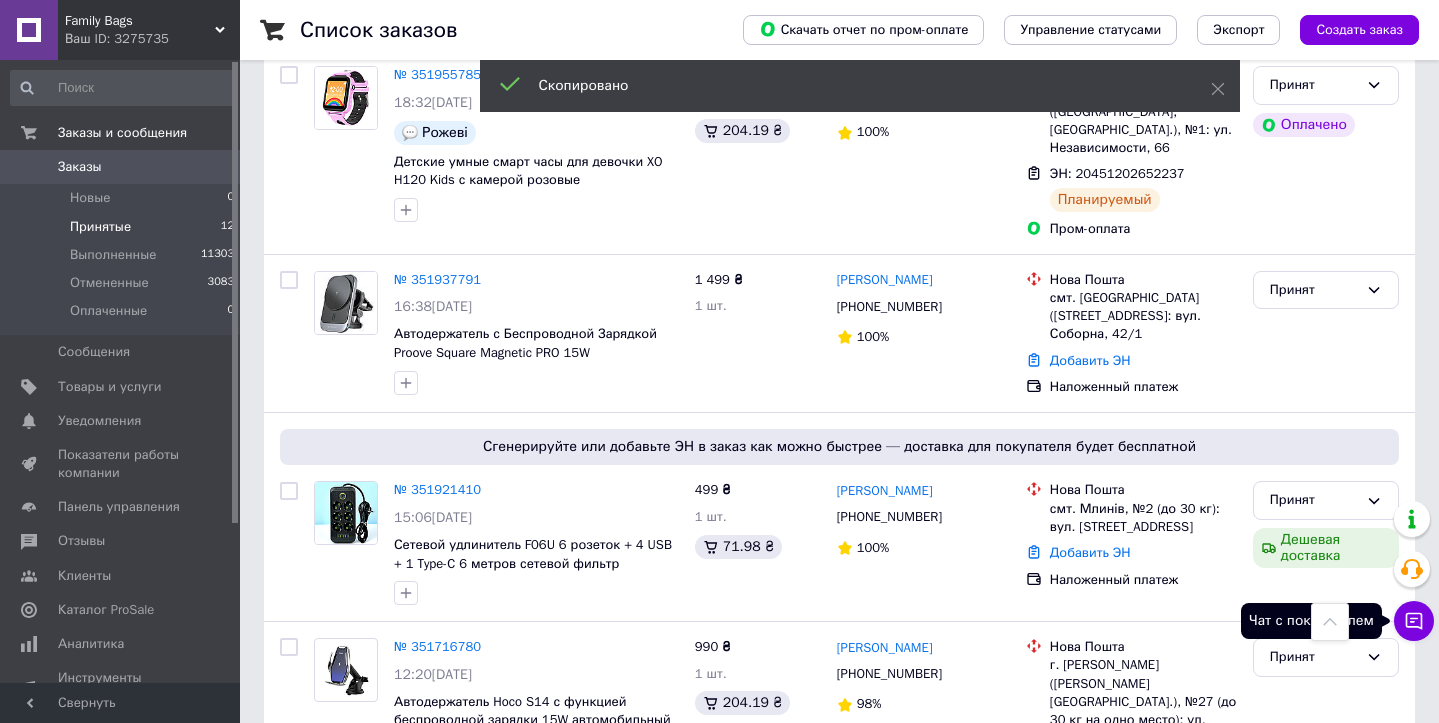 click 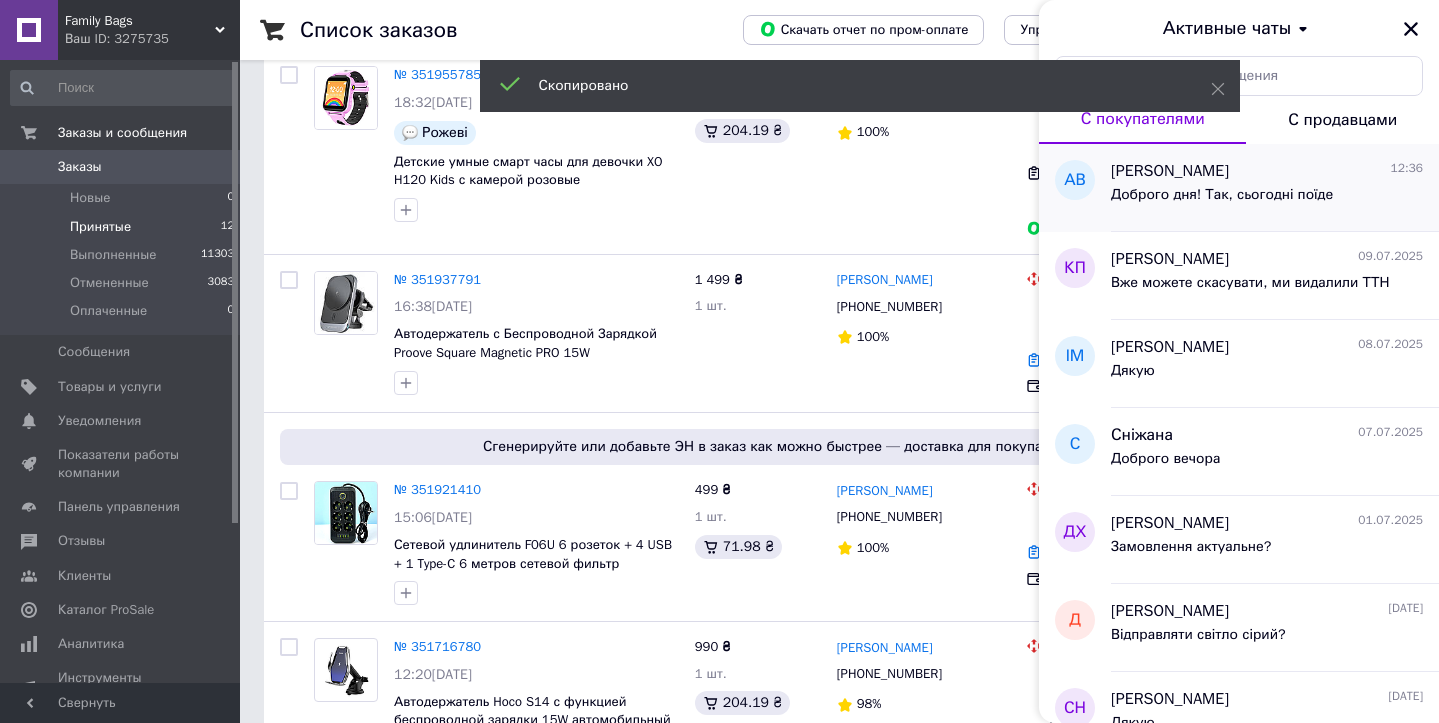 click on "[PERSON_NAME]" at bounding box center [1170, 171] 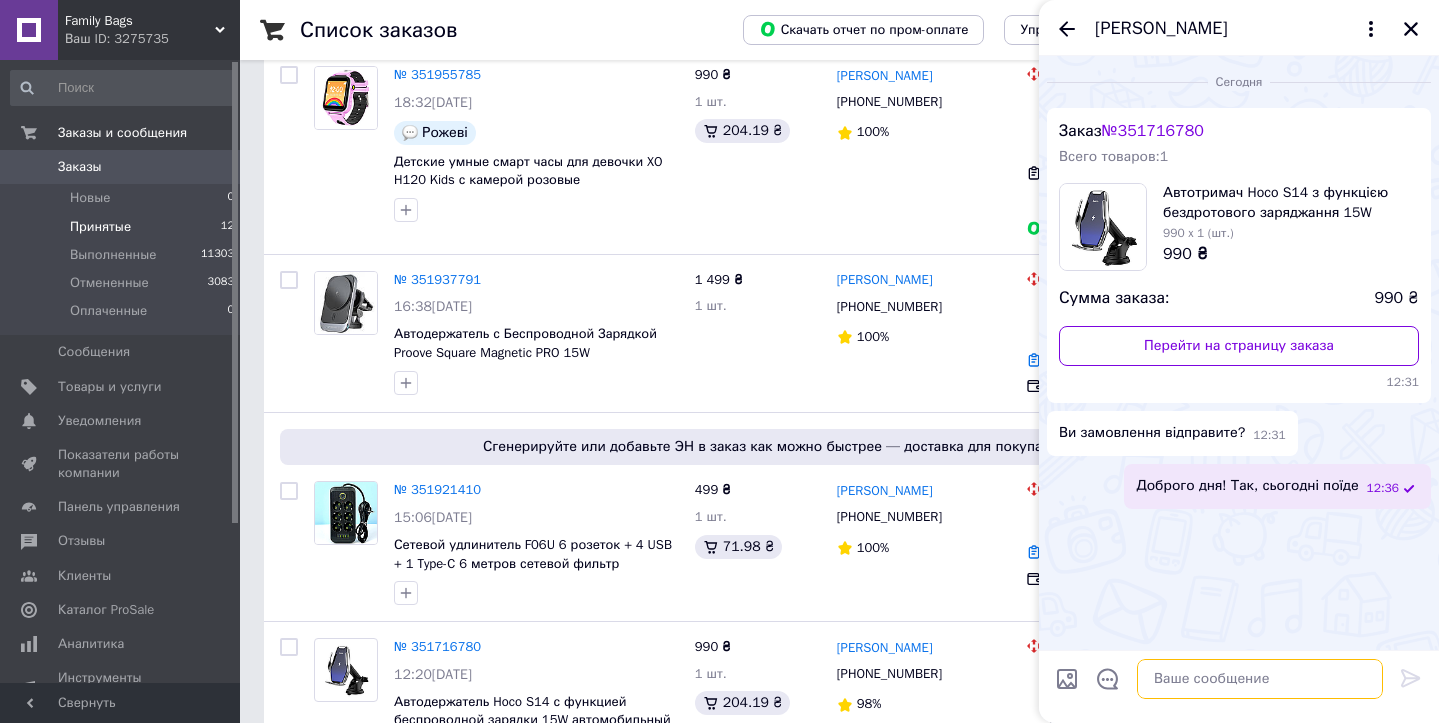 click at bounding box center [1260, 679] 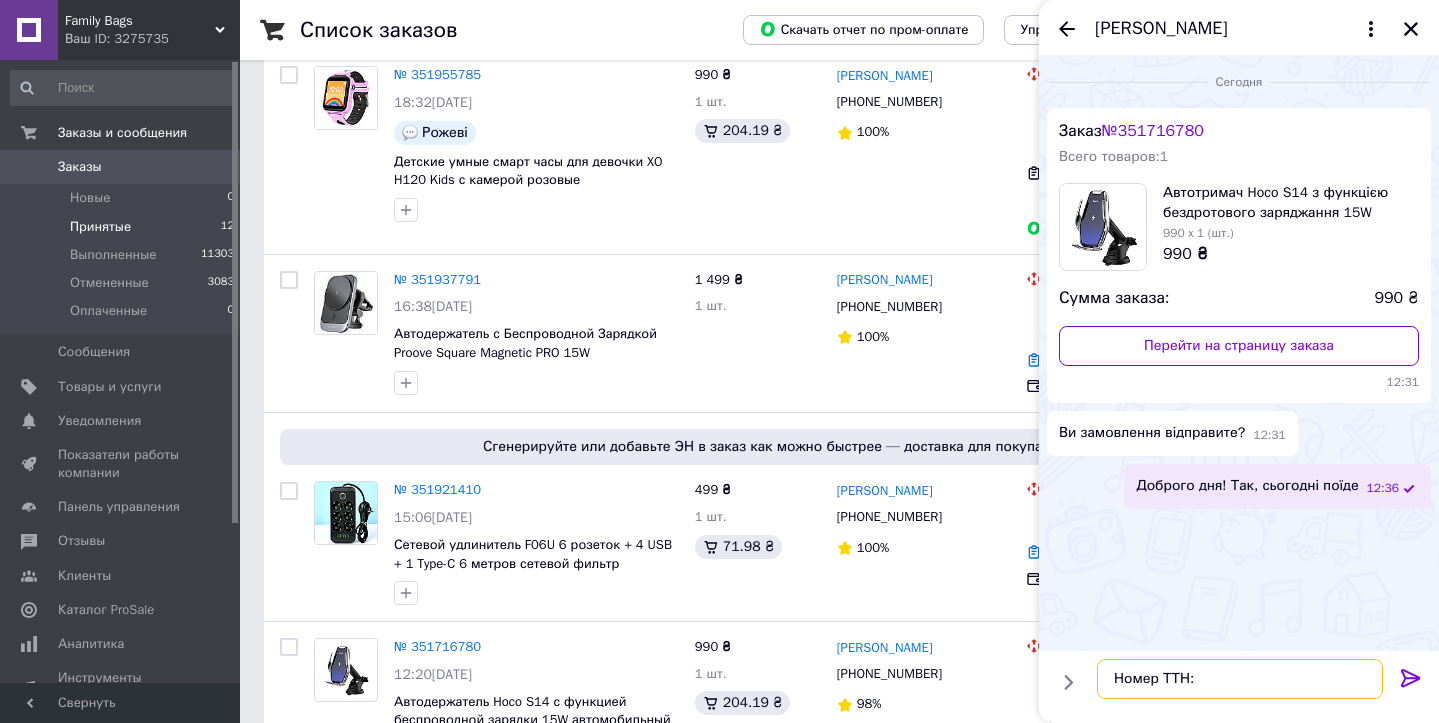 paste on "20451202798138" 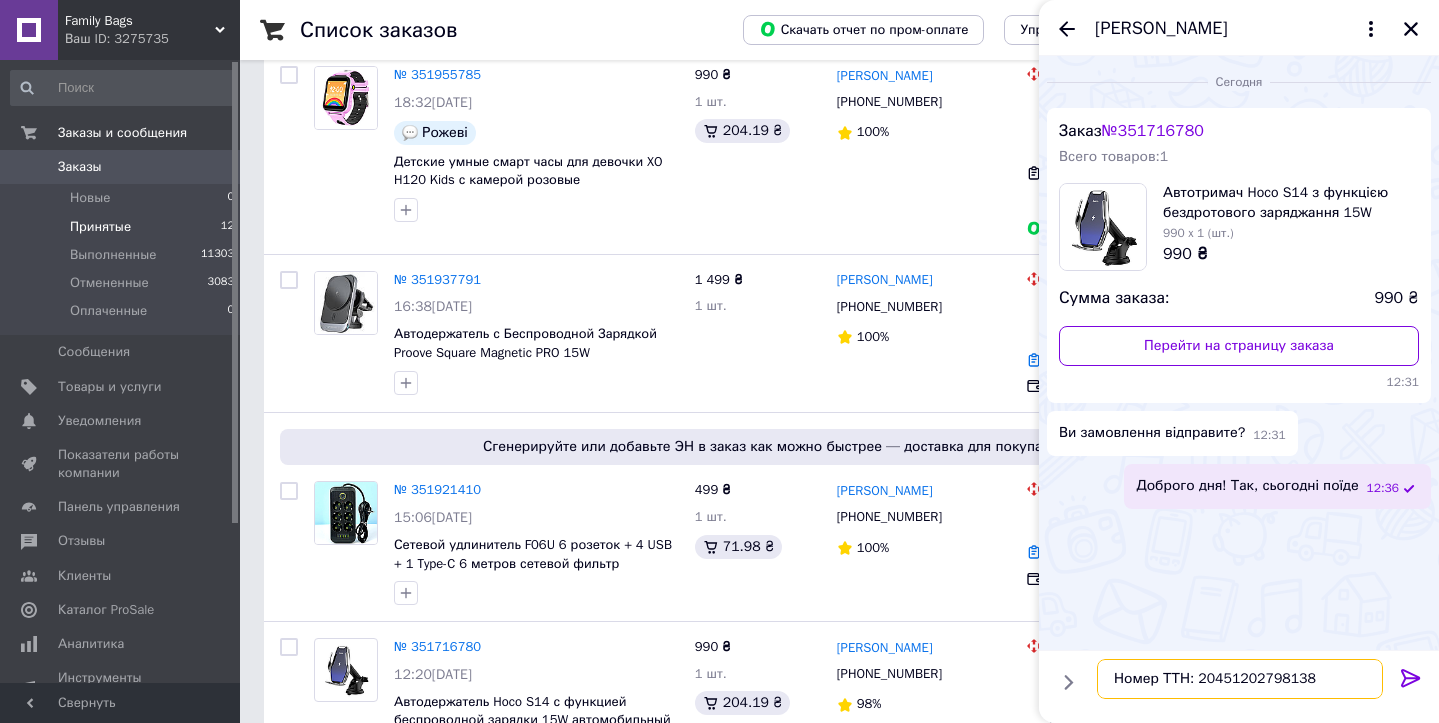 type 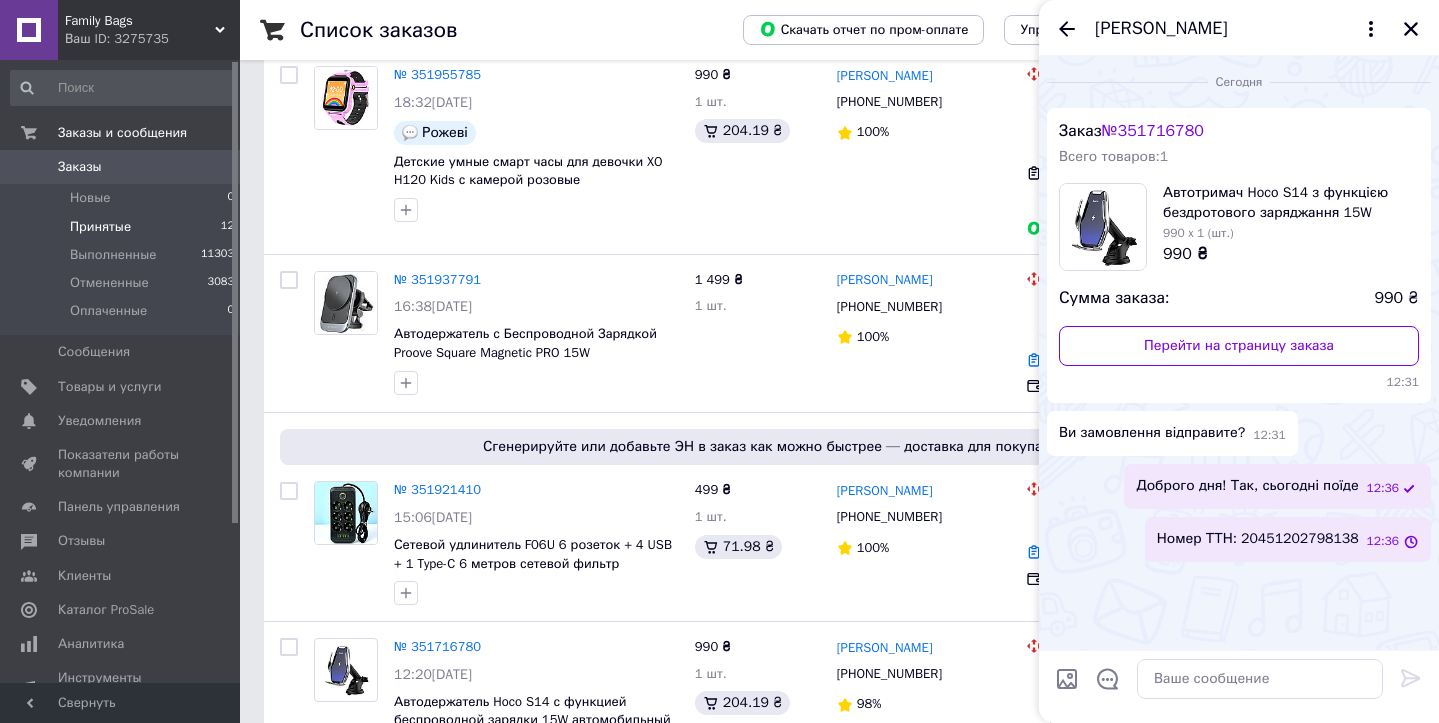 drag, startPoint x: 1063, startPoint y: 21, endPoint x: 1167, endPoint y: 44, distance: 106.51291 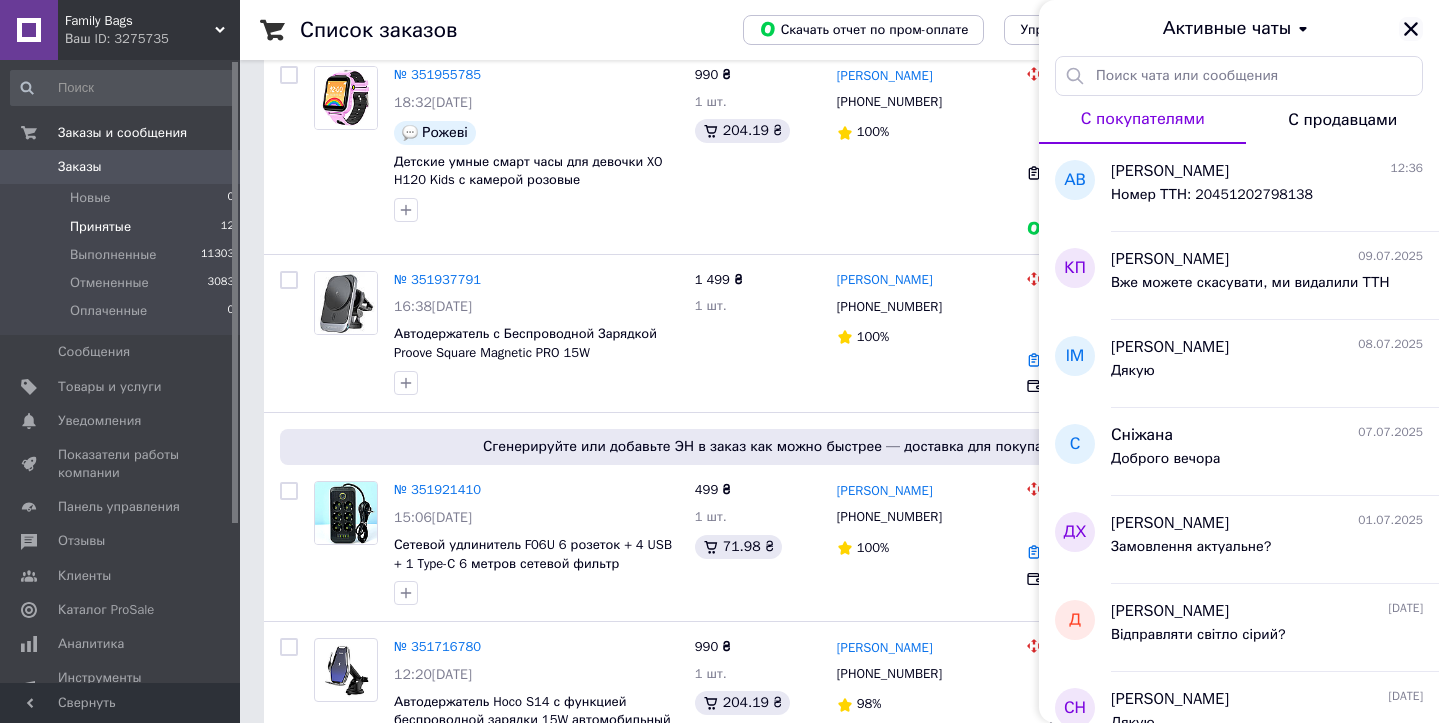 click 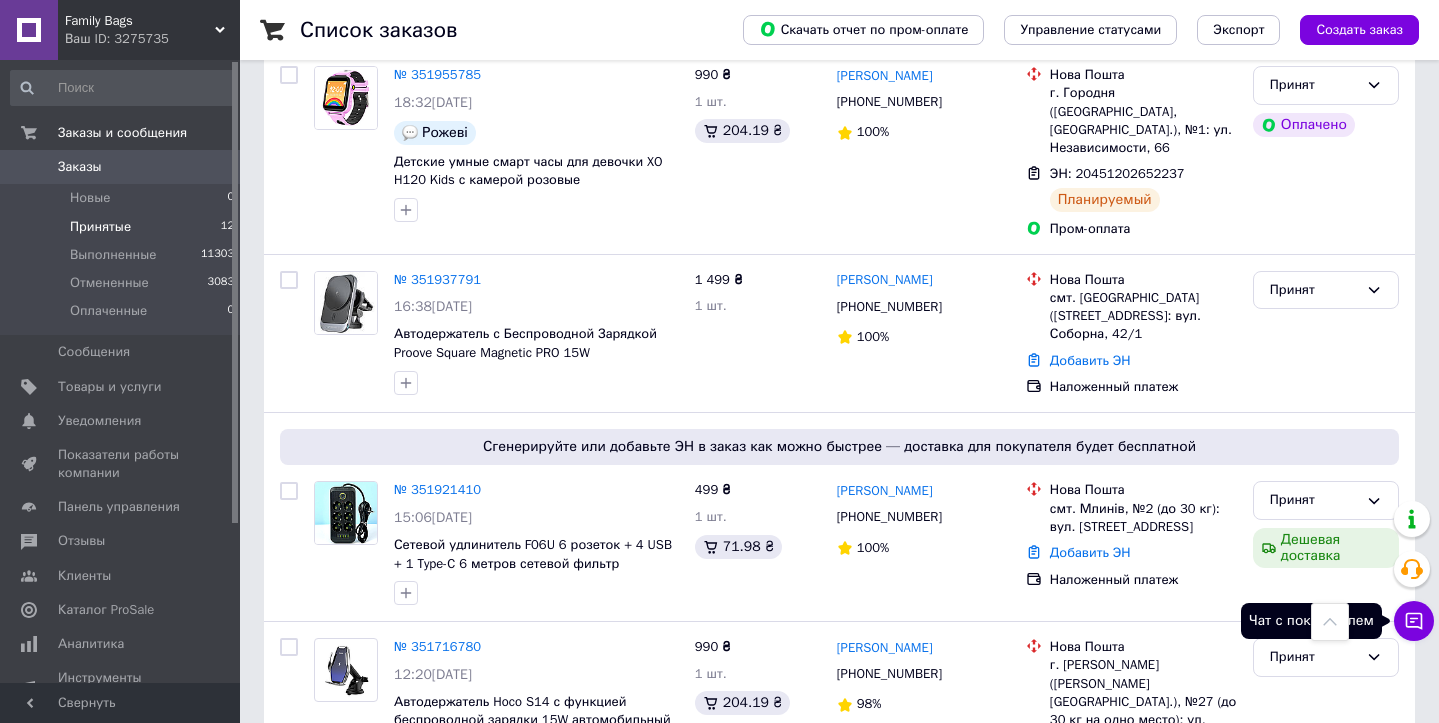 click 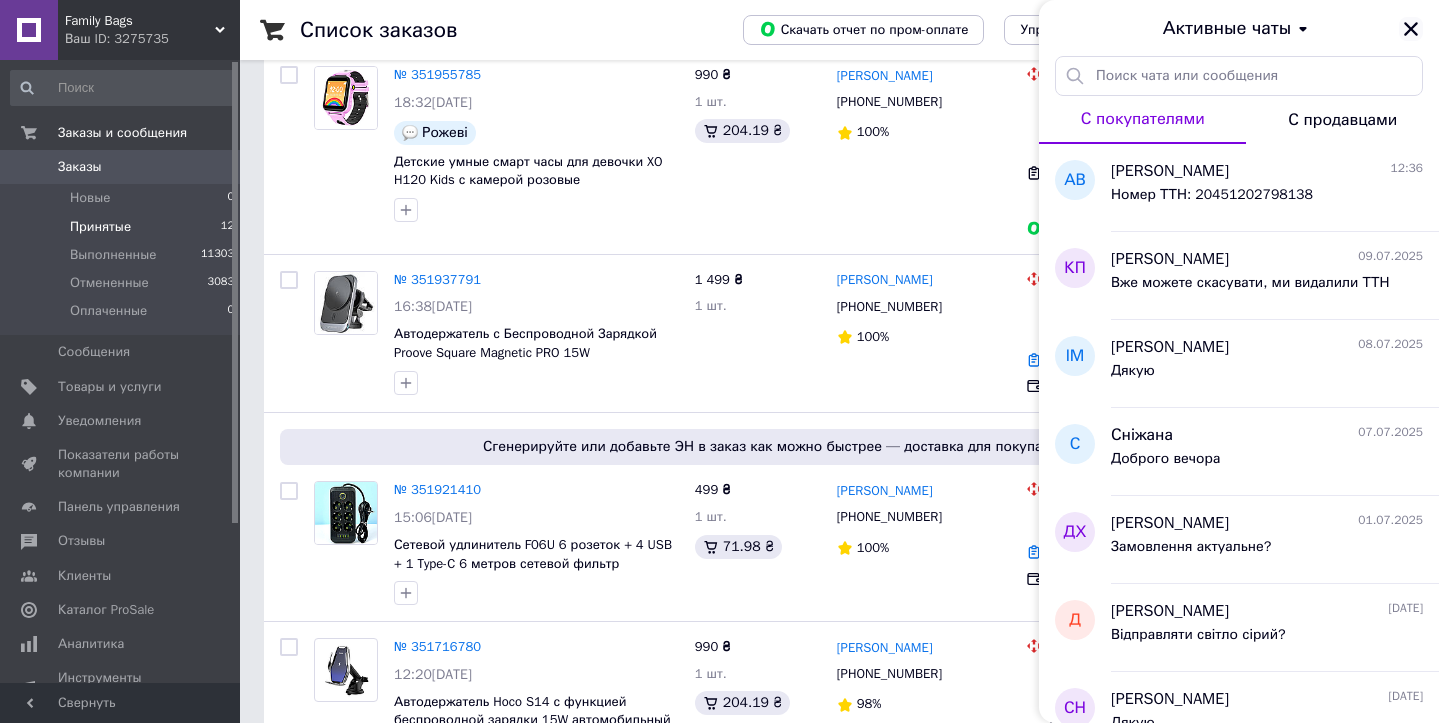 click 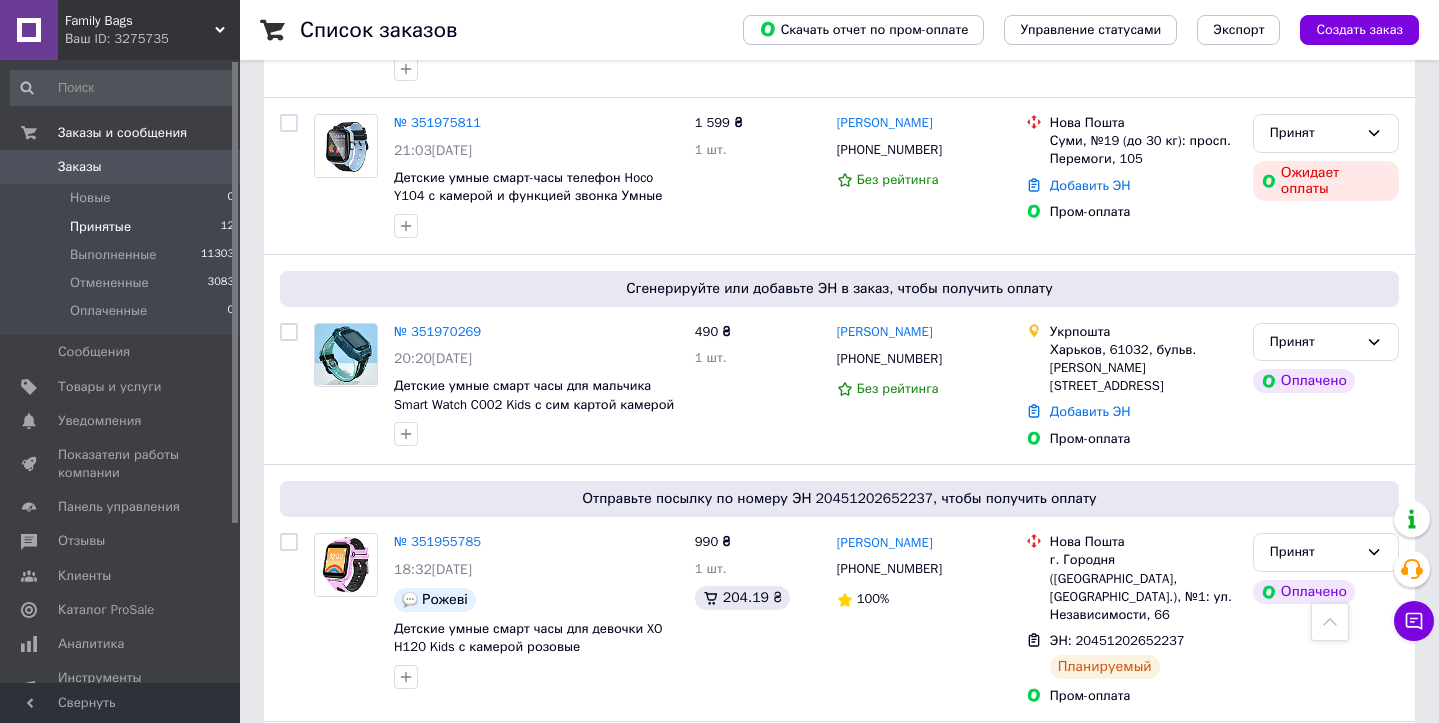 scroll, scrollTop: 1405, scrollLeft: 0, axis: vertical 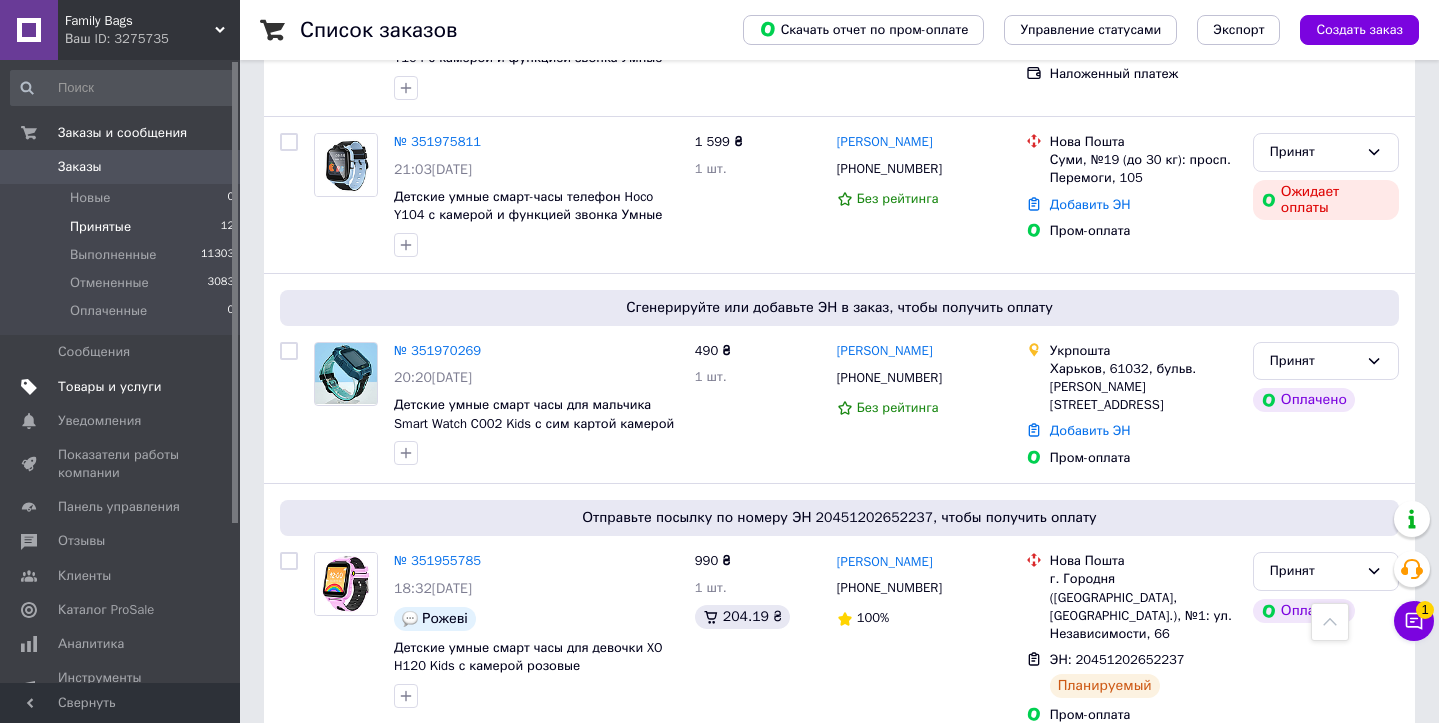 click on "Товары и услуги" at bounding box center [110, 387] 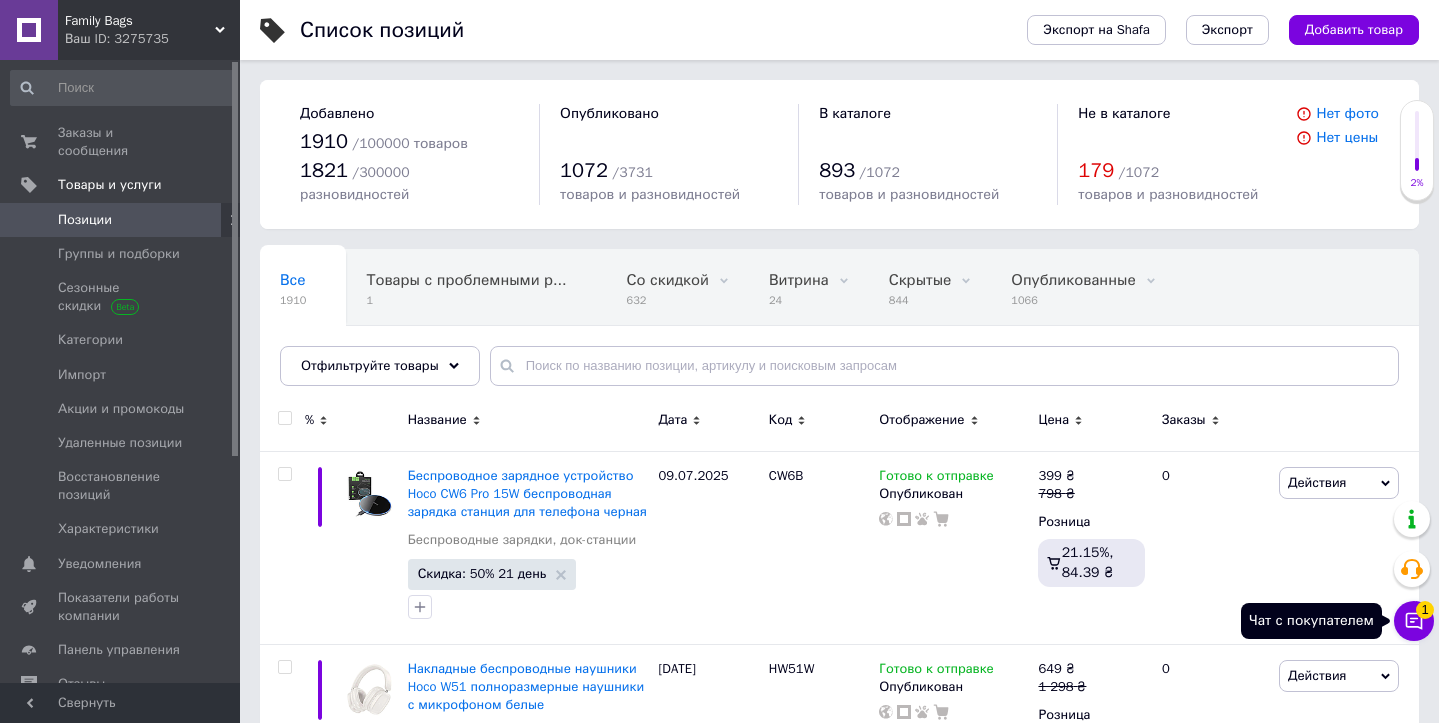 click 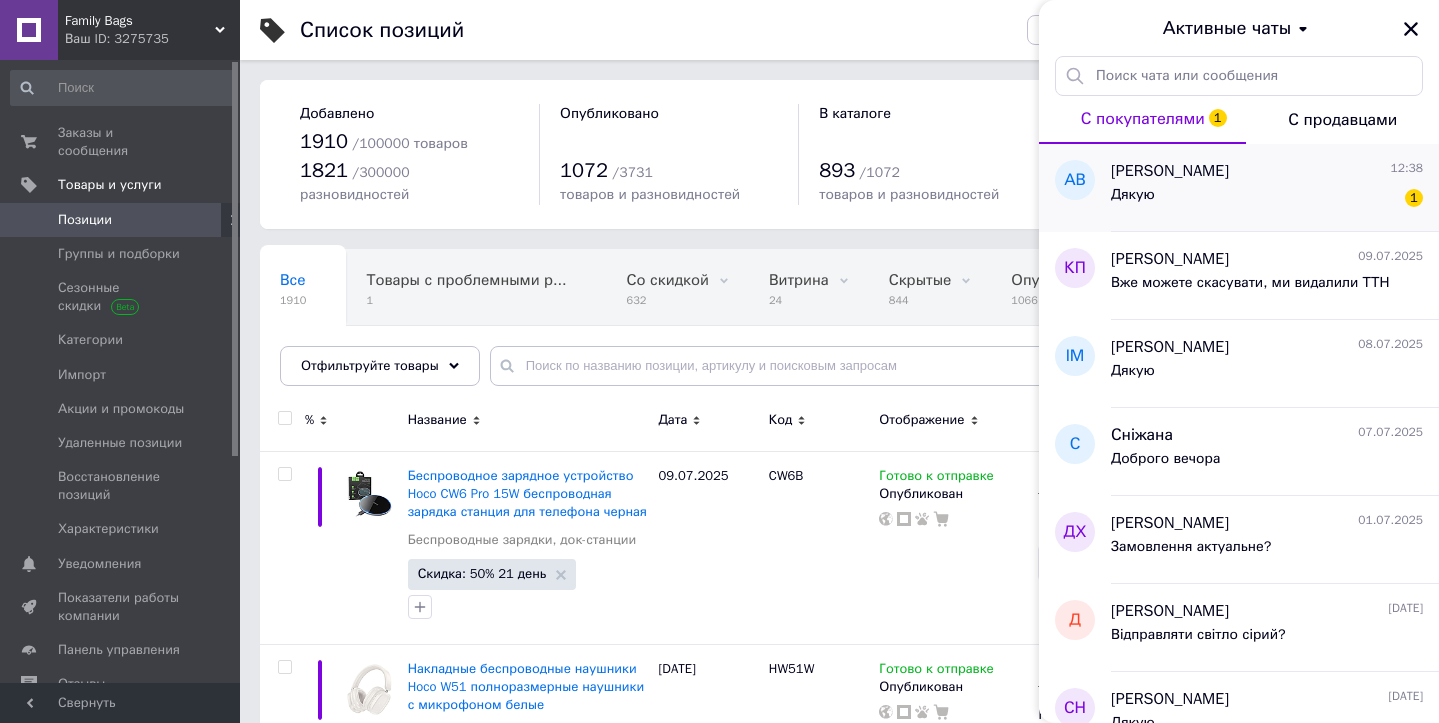 click on "Антон Валуев 12:38" at bounding box center [1267, 171] 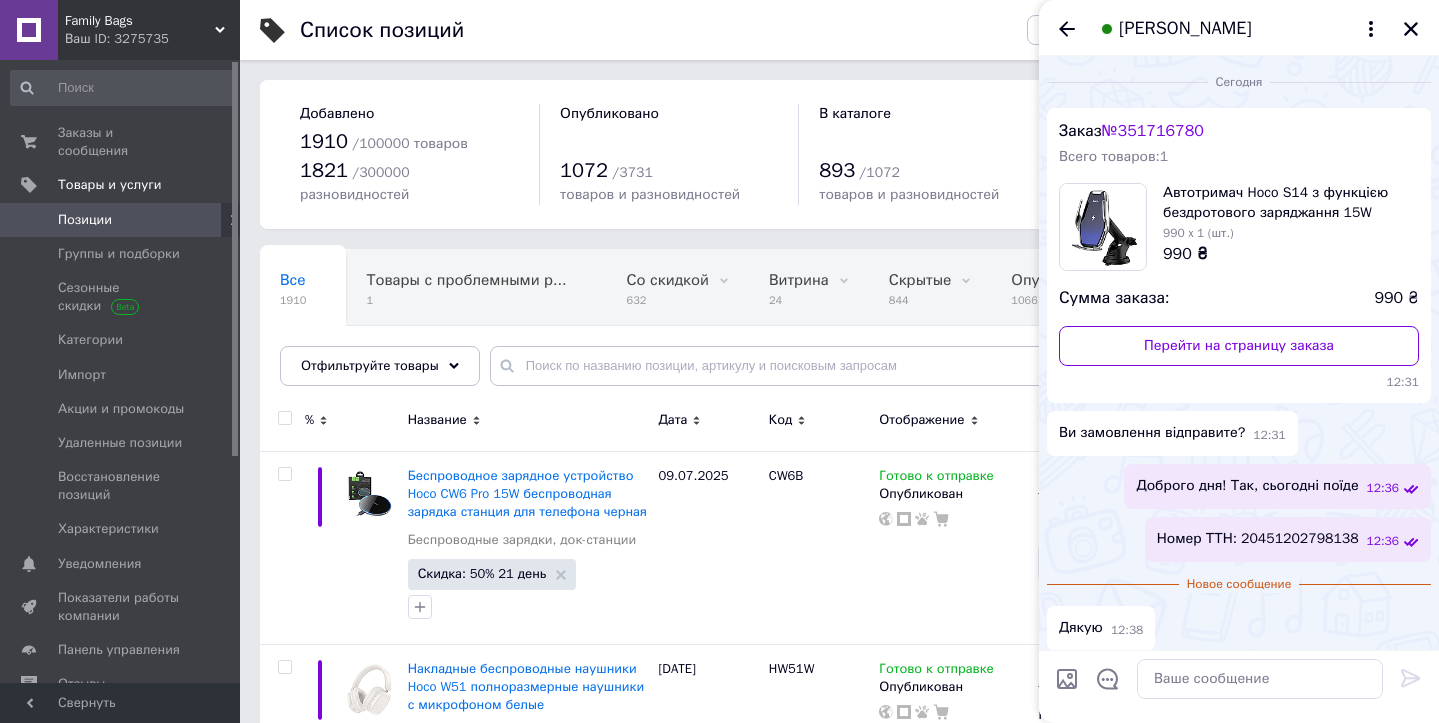 scroll, scrollTop: 7, scrollLeft: 0, axis: vertical 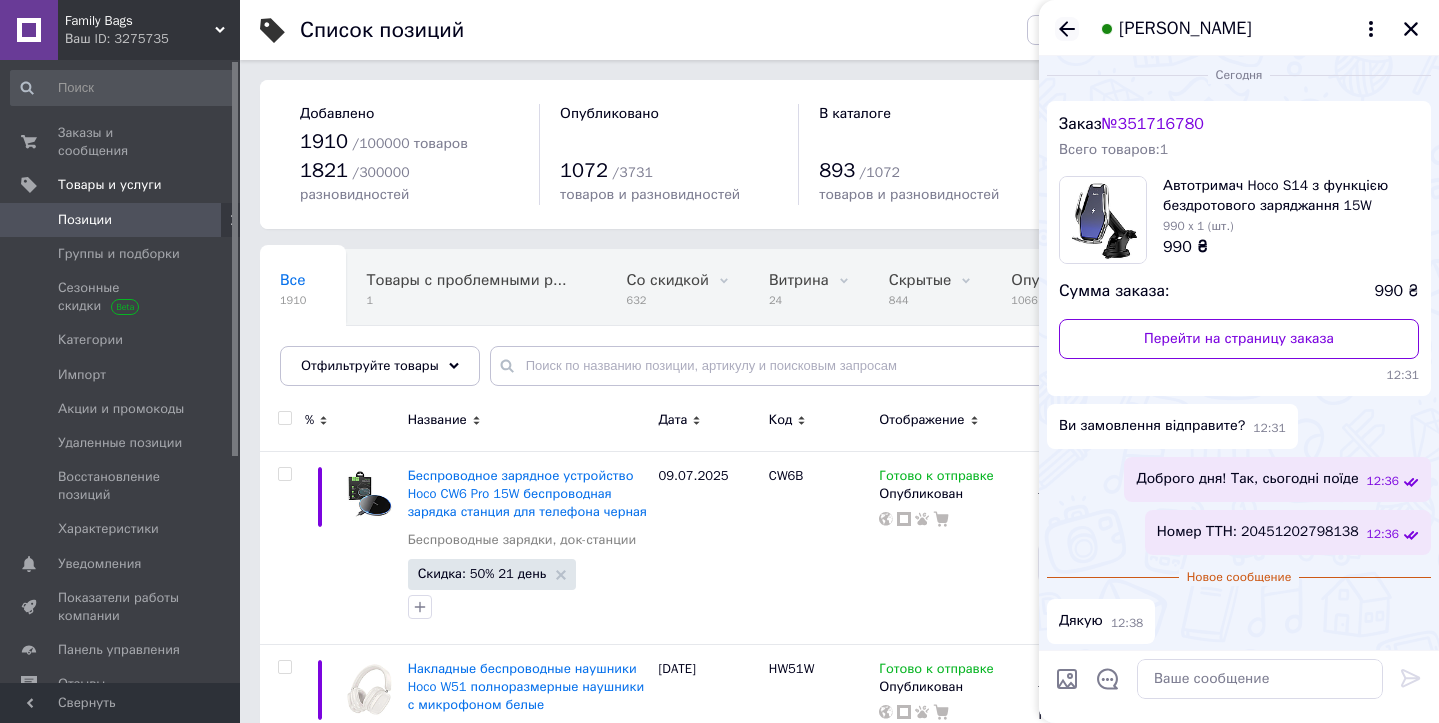 click 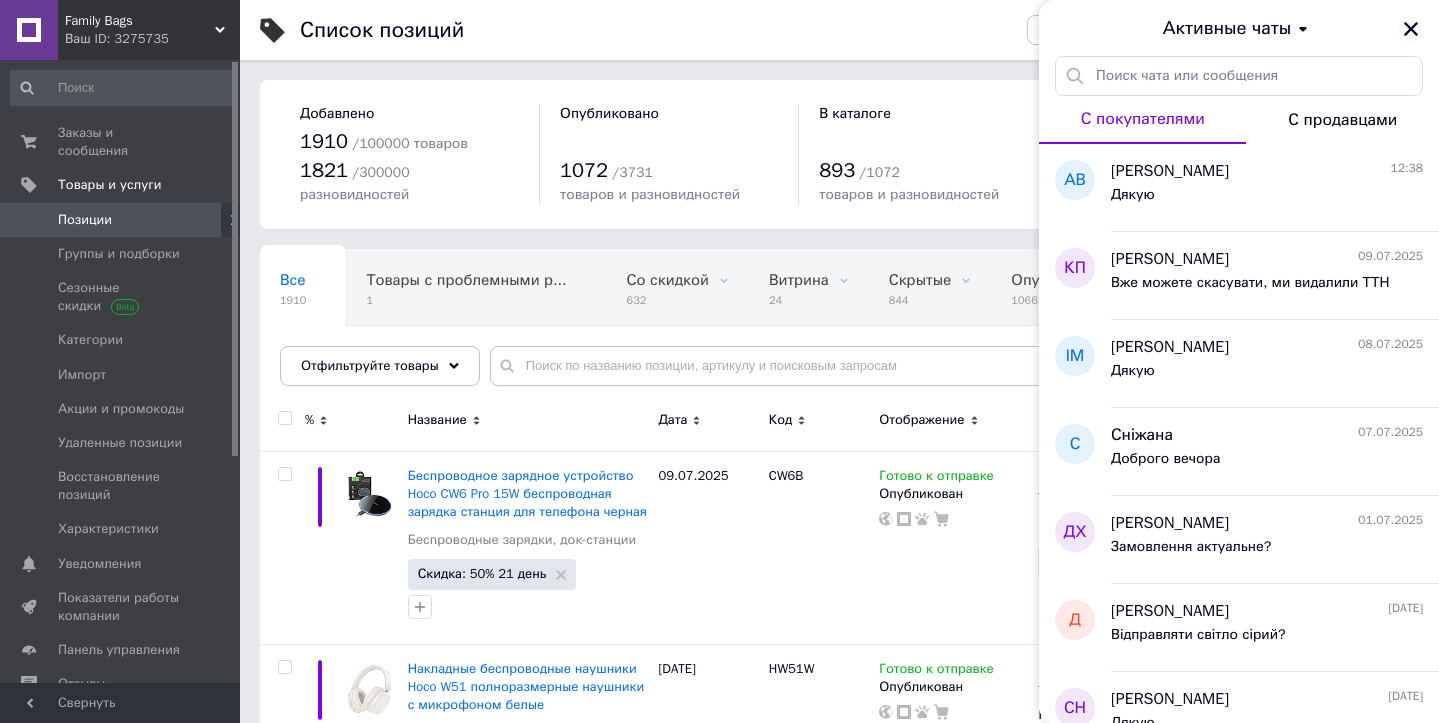 click 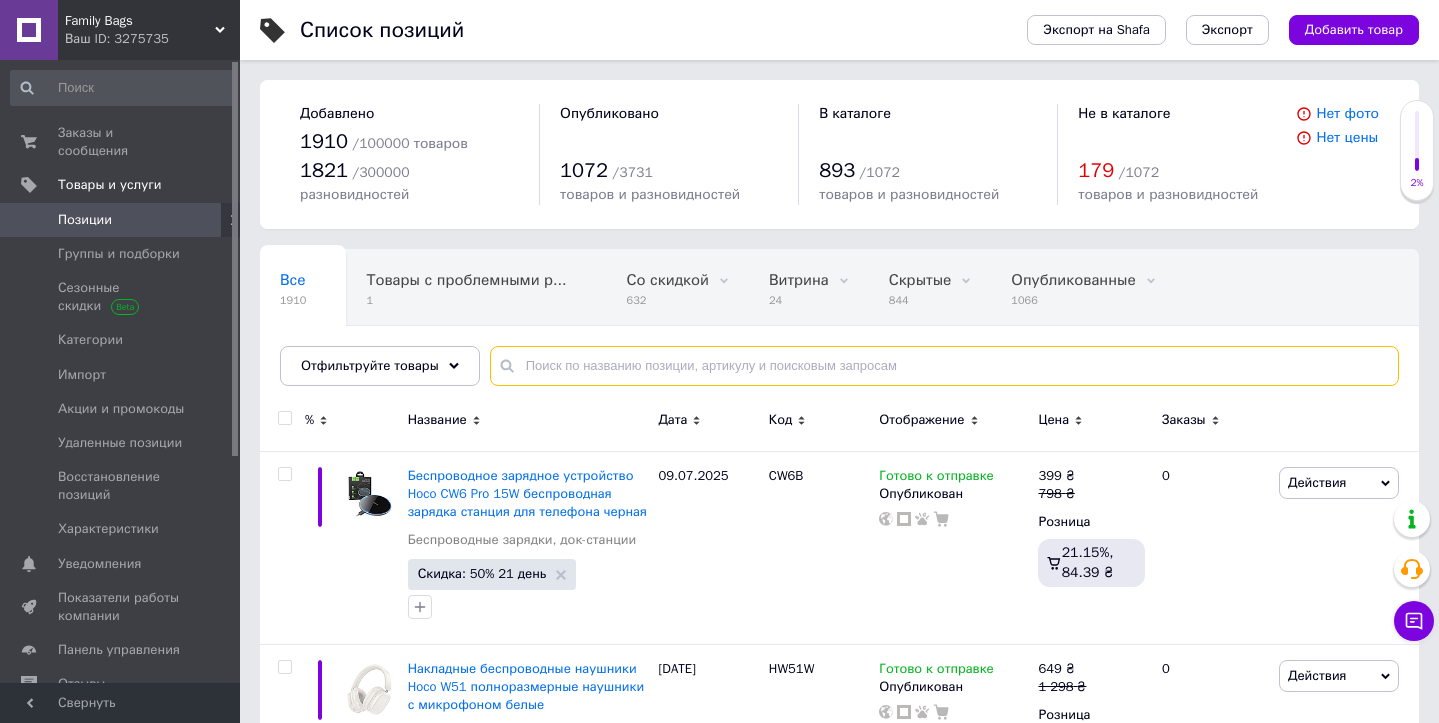 click at bounding box center [944, 366] 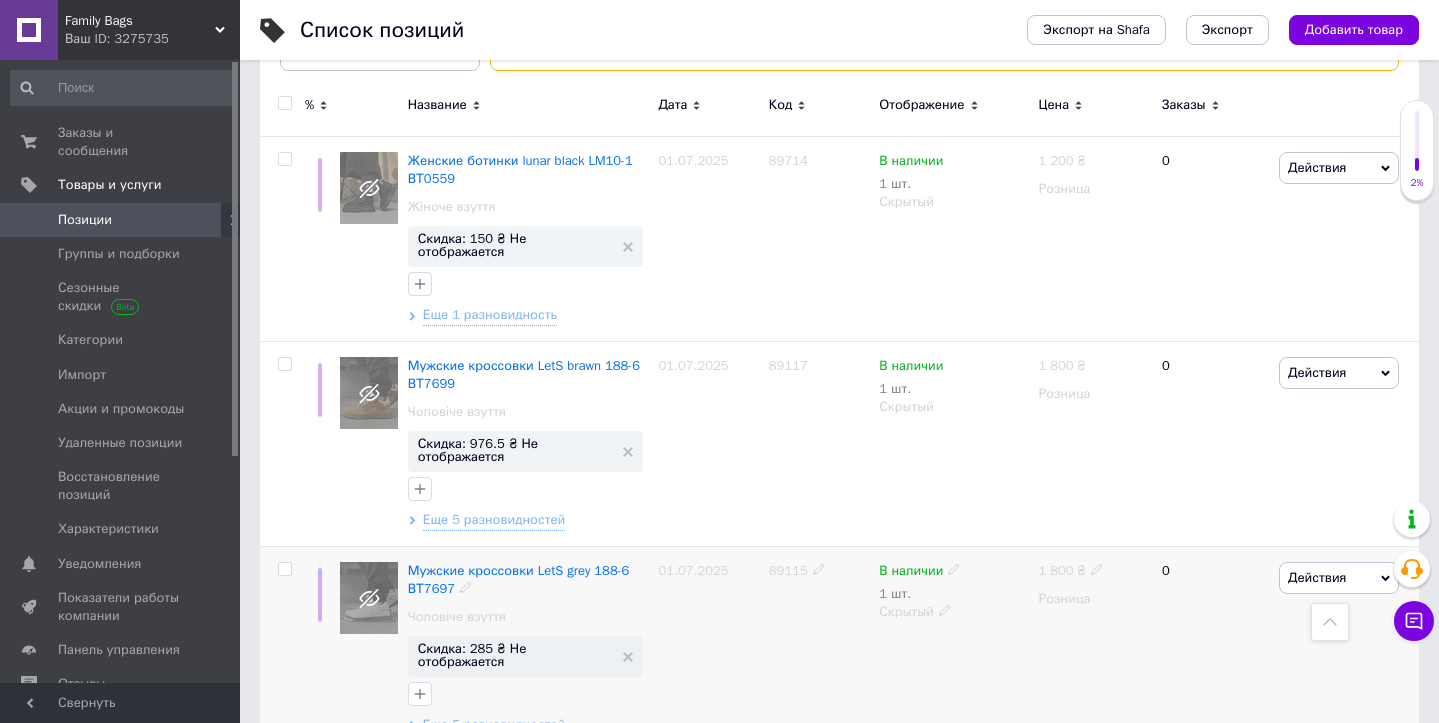 scroll, scrollTop: 298, scrollLeft: 0, axis: vertical 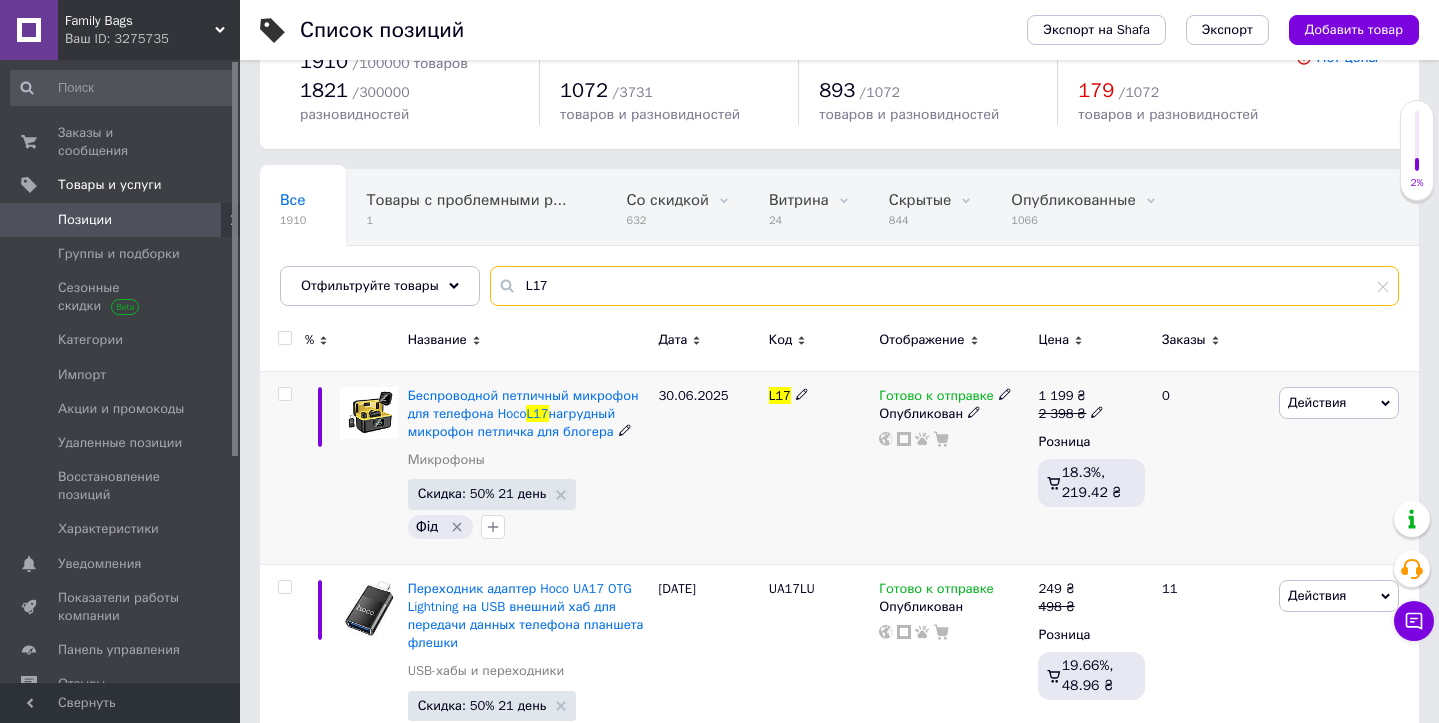 type on "L17" 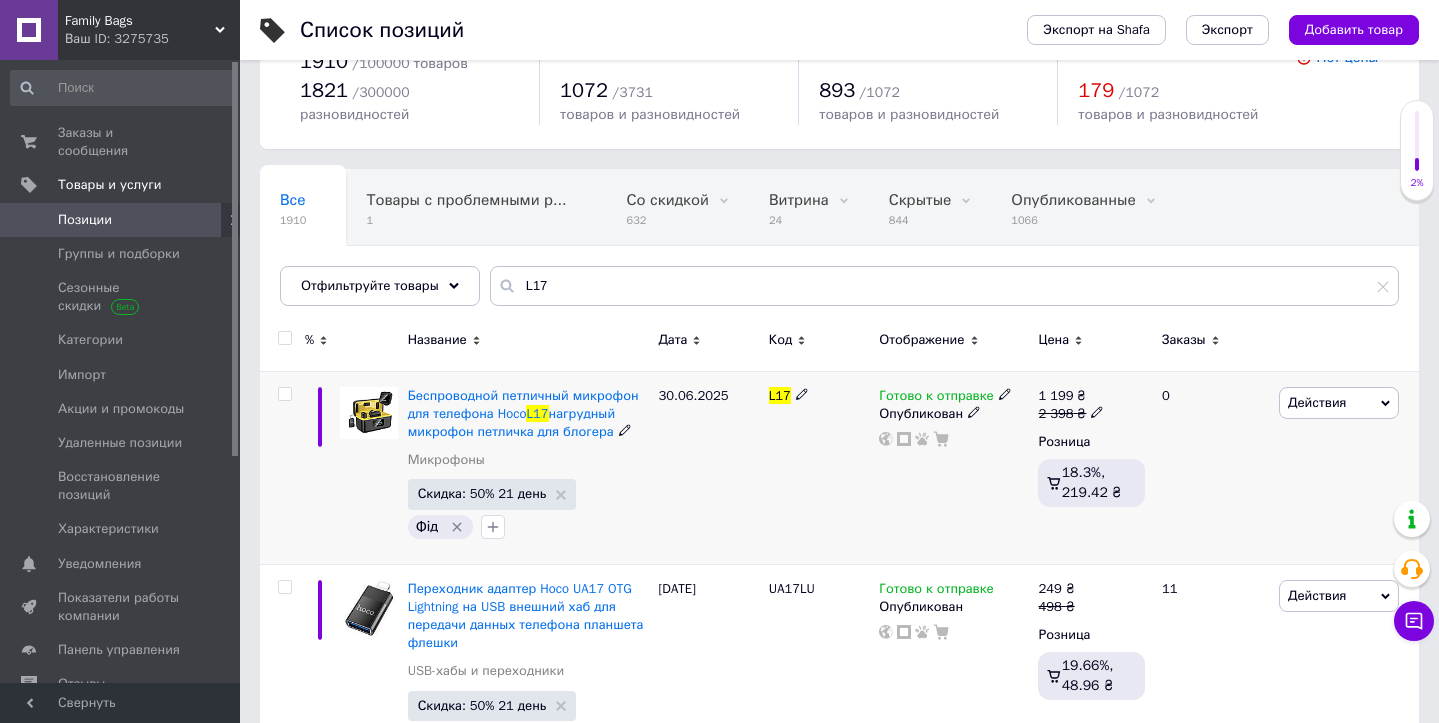 click on "Действия" at bounding box center (1317, 402) 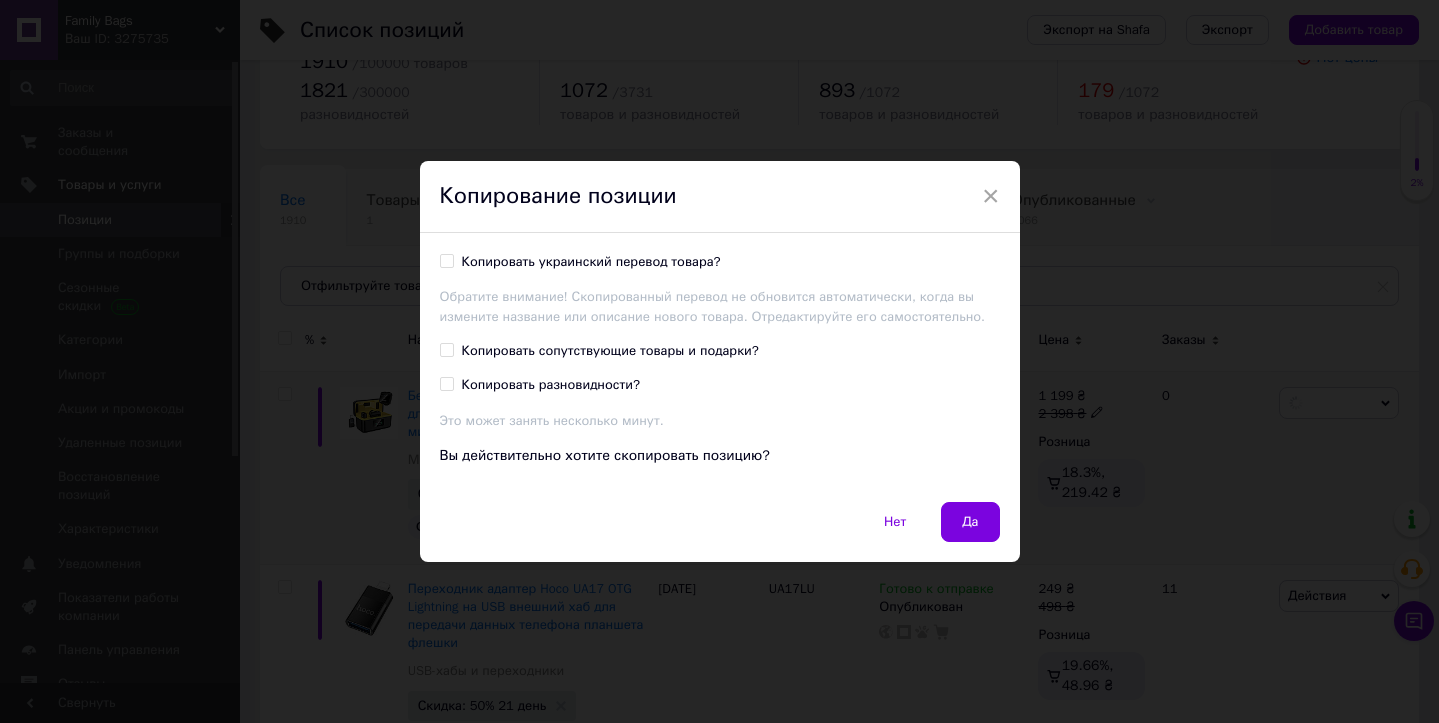 click on "Да" at bounding box center [970, 522] 